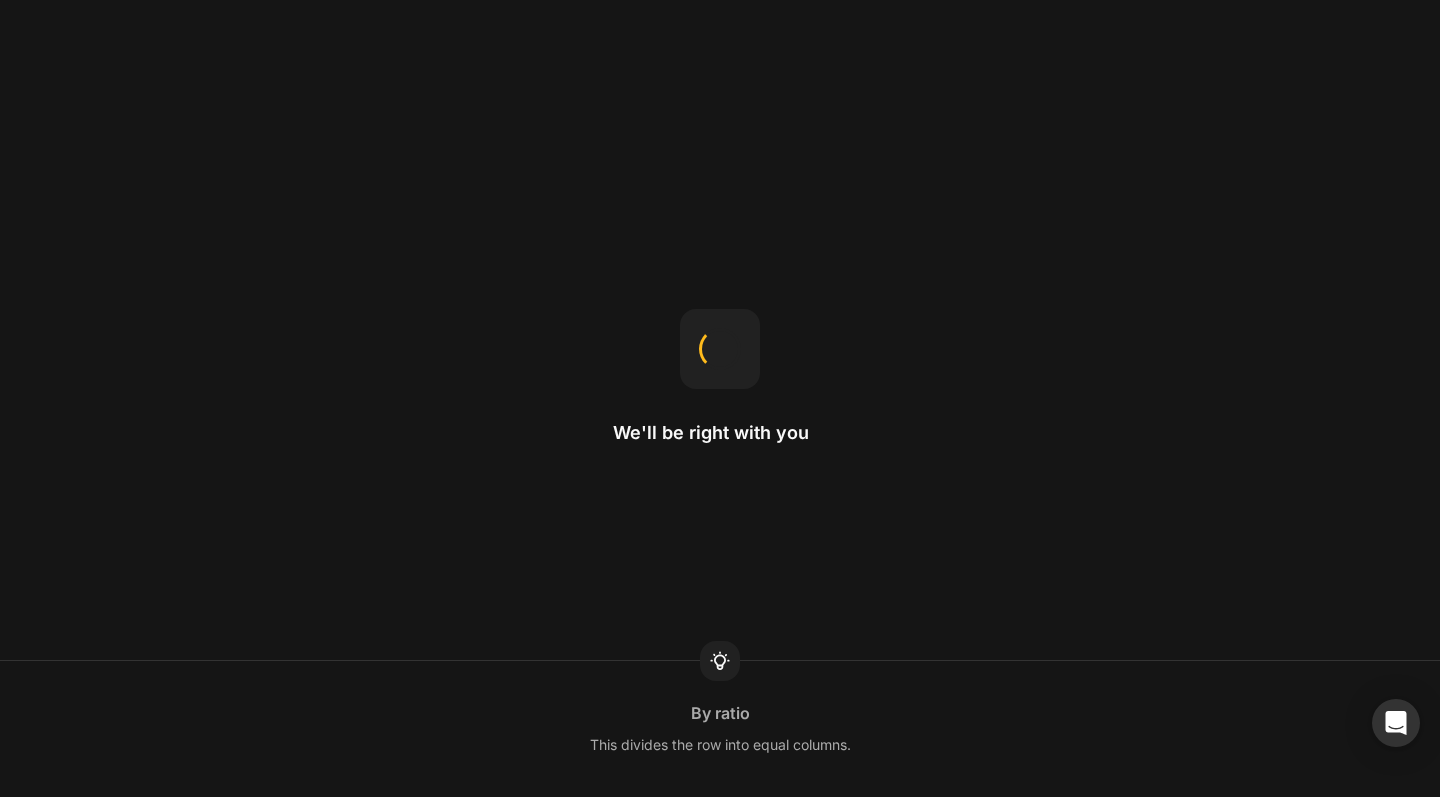 scroll, scrollTop: 0, scrollLeft: 0, axis: both 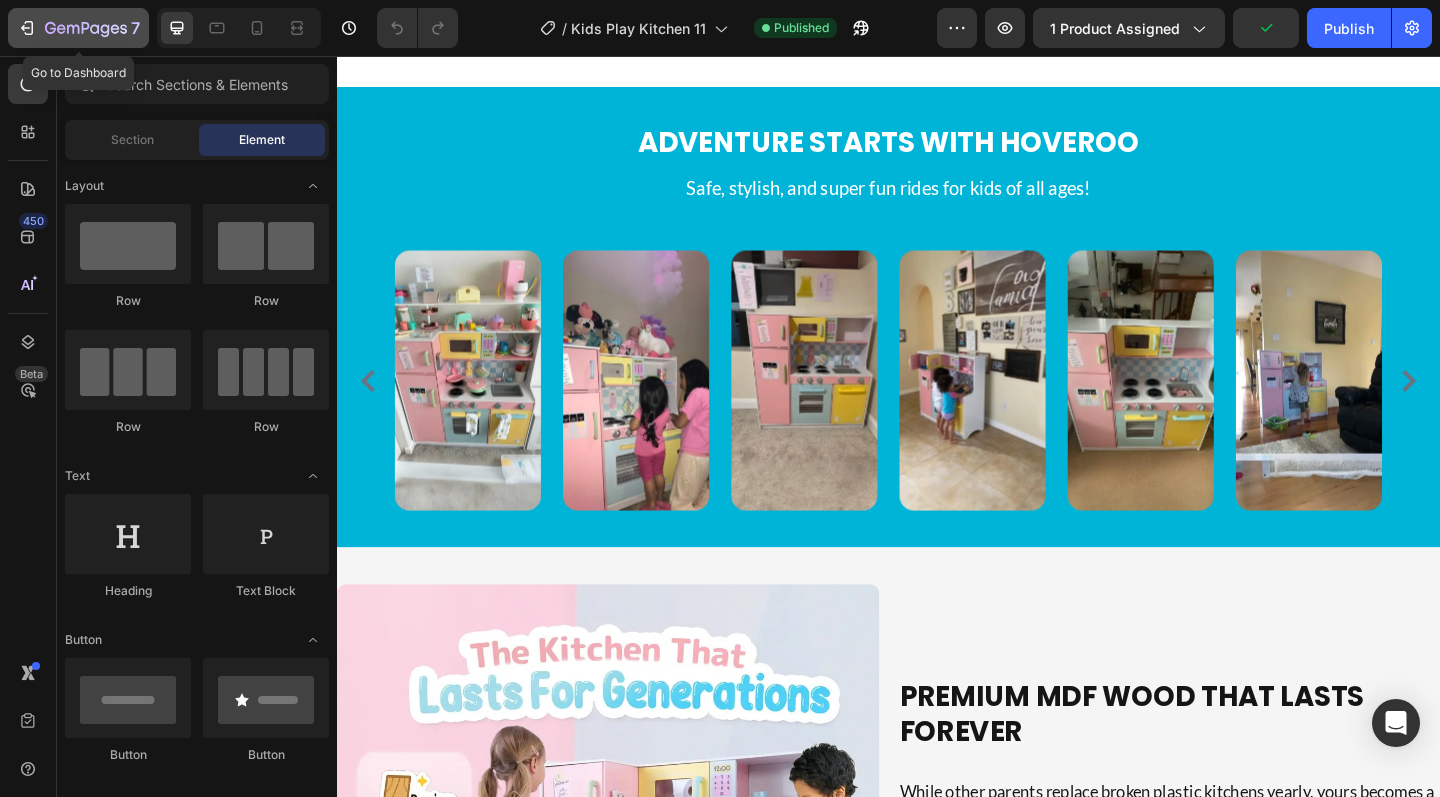 click 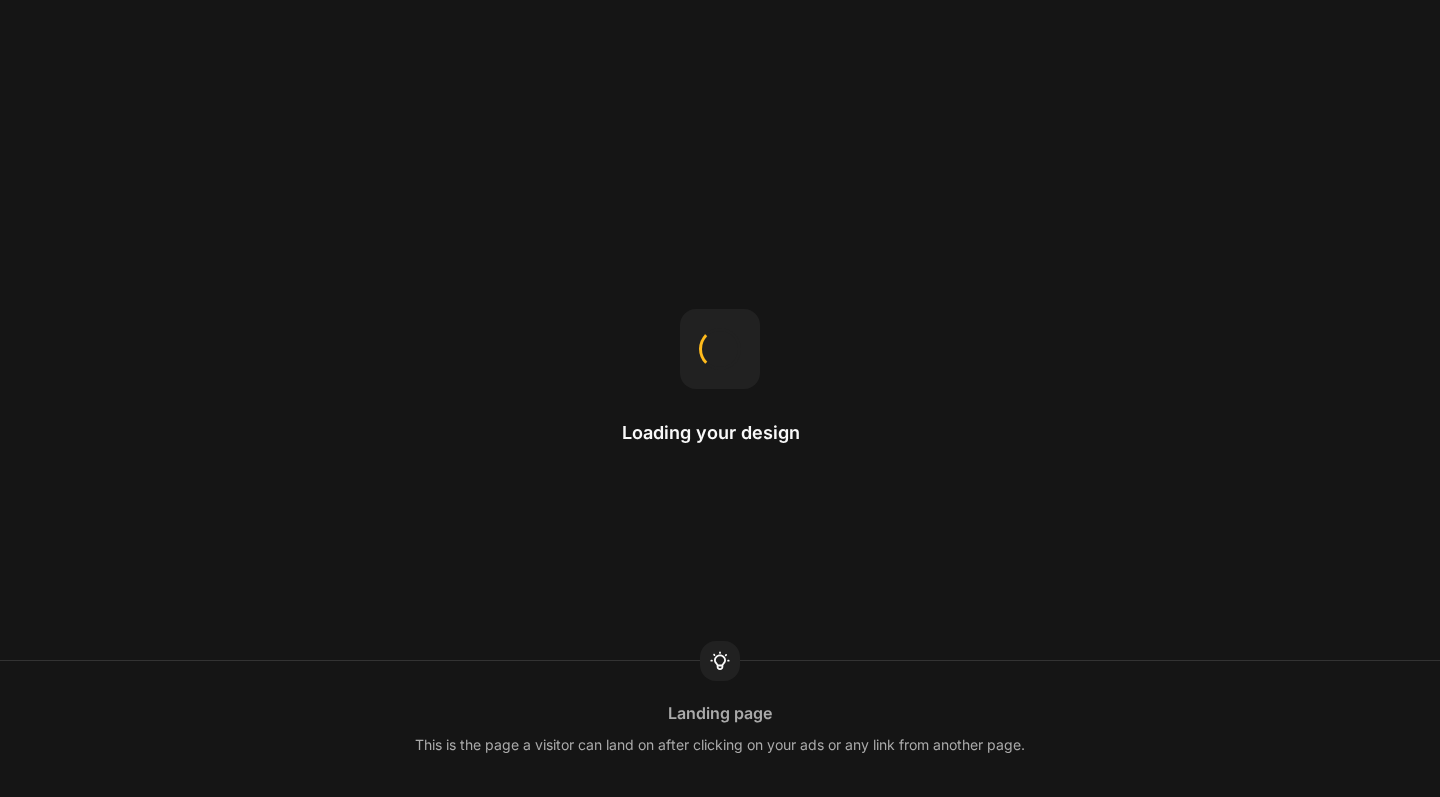 scroll, scrollTop: 0, scrollLeft: 0, axis: both 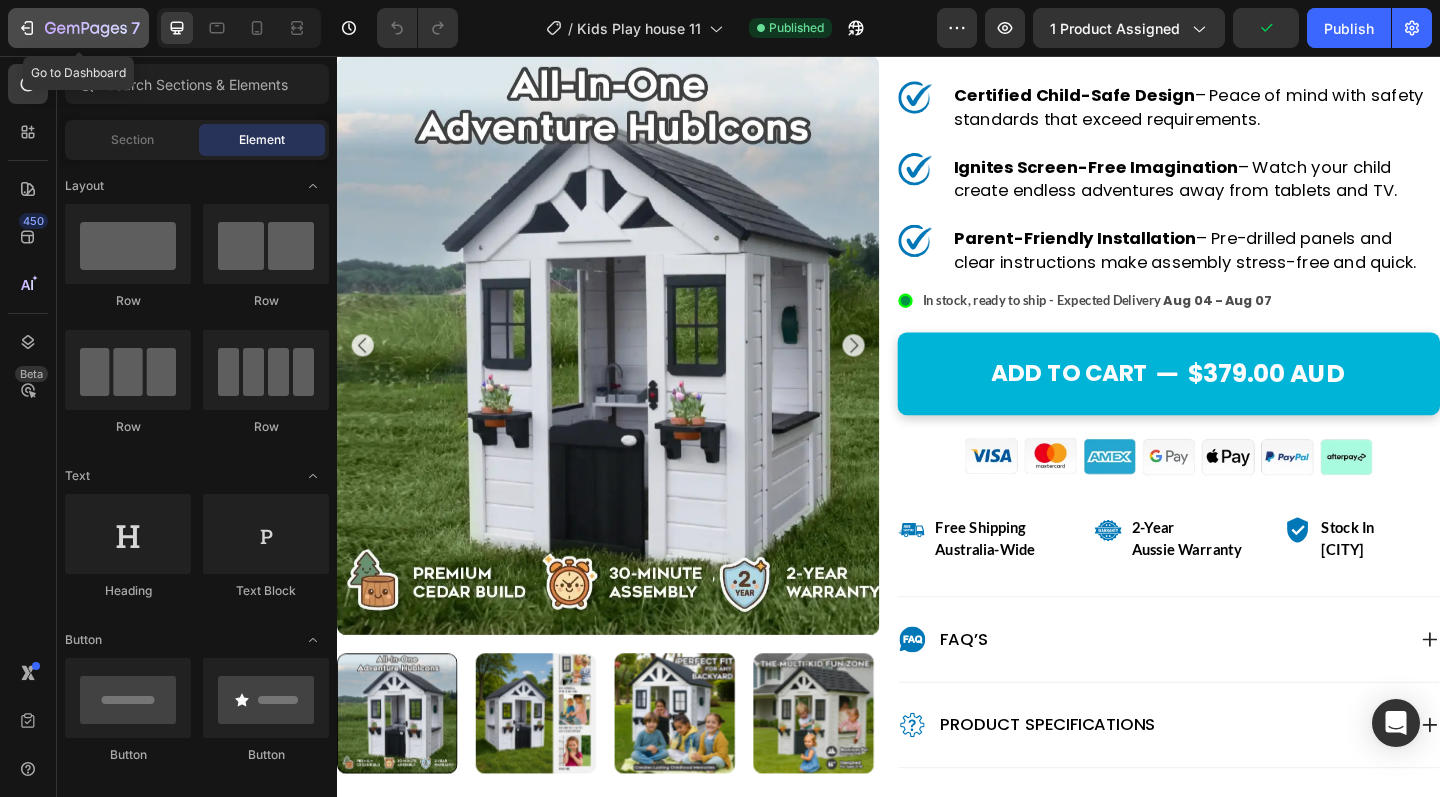 click on "7" at bounding box center [78, 28] 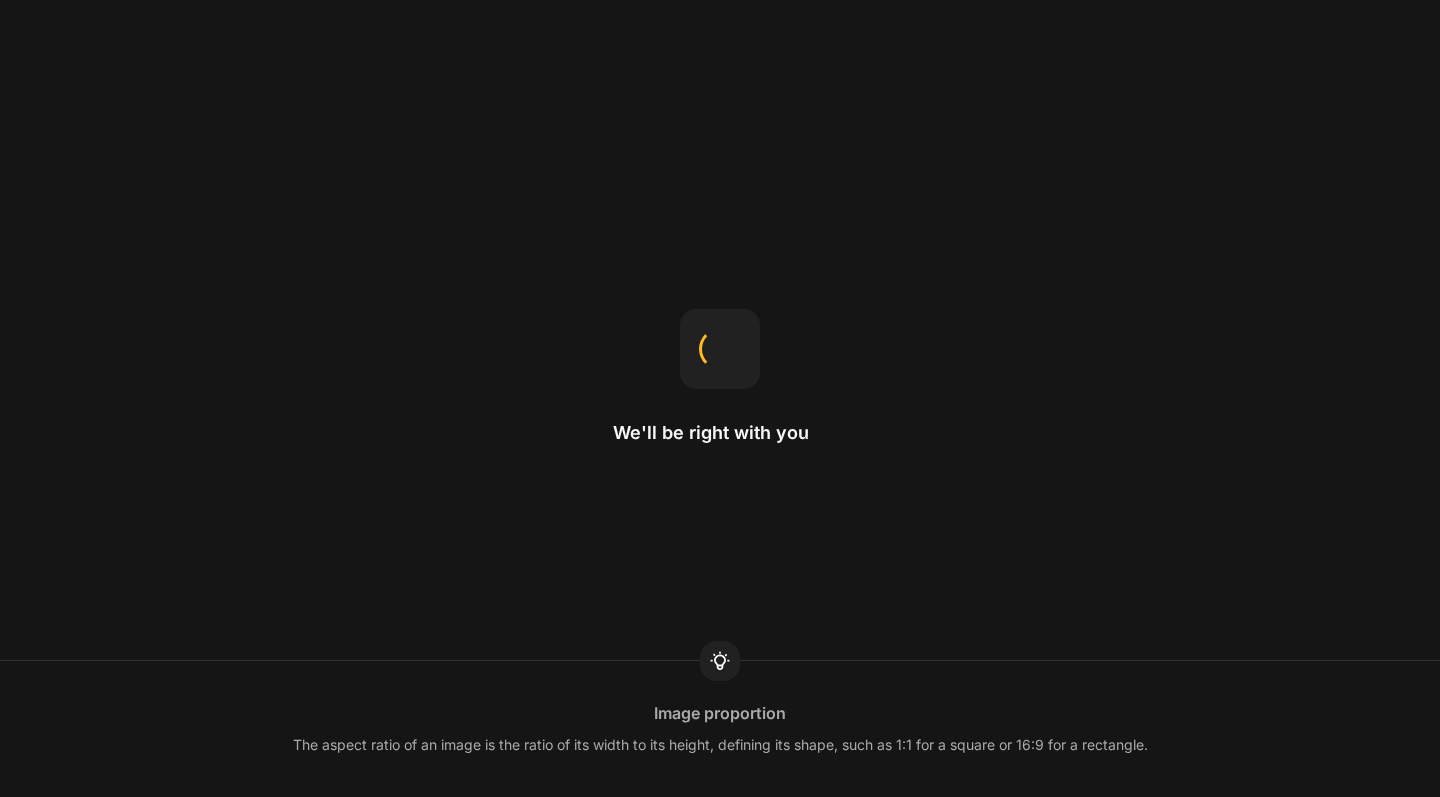 scroll, scrollTop: 0, scrollLeft: 0, axis: both 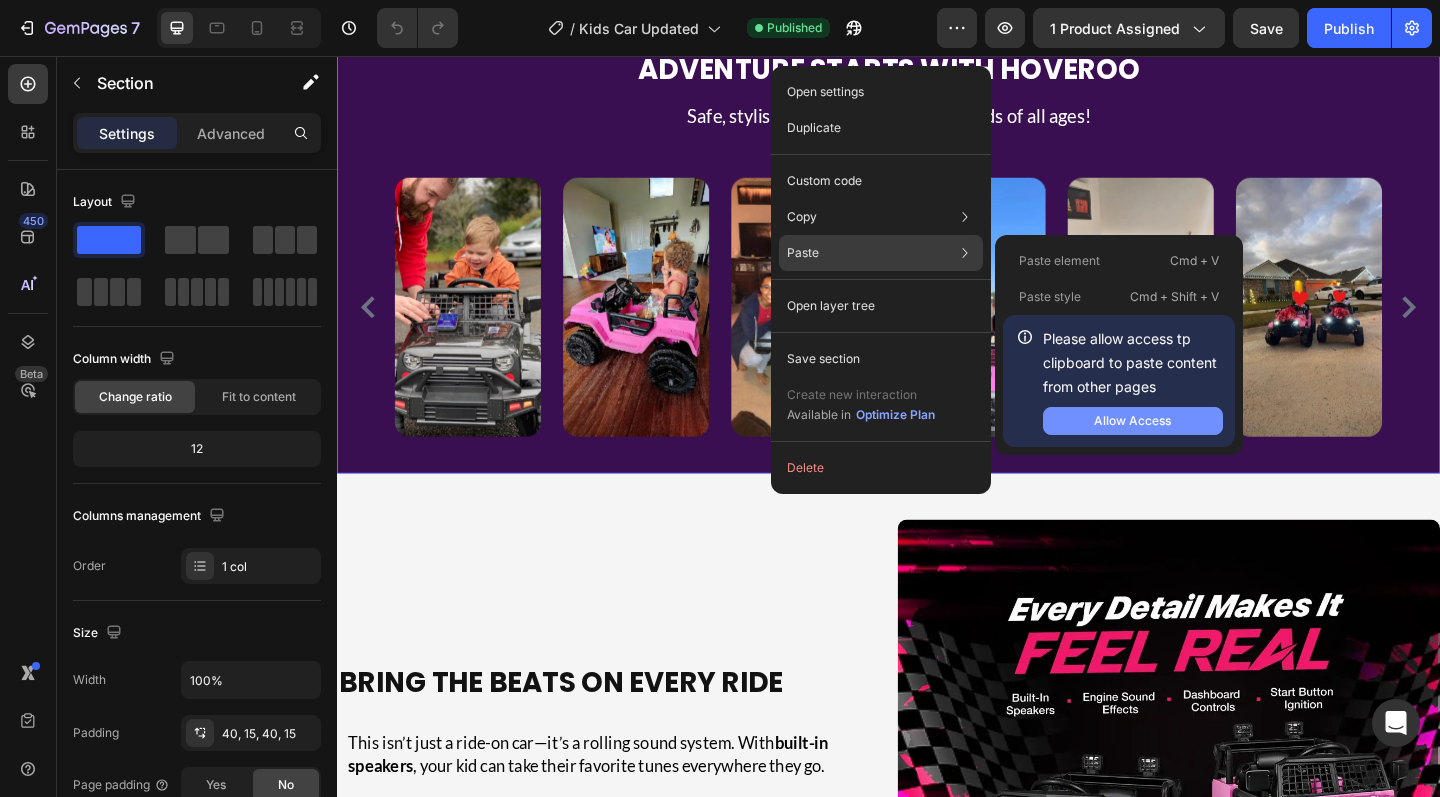 click on "Allow Access" at bounding box center [1132, 421] 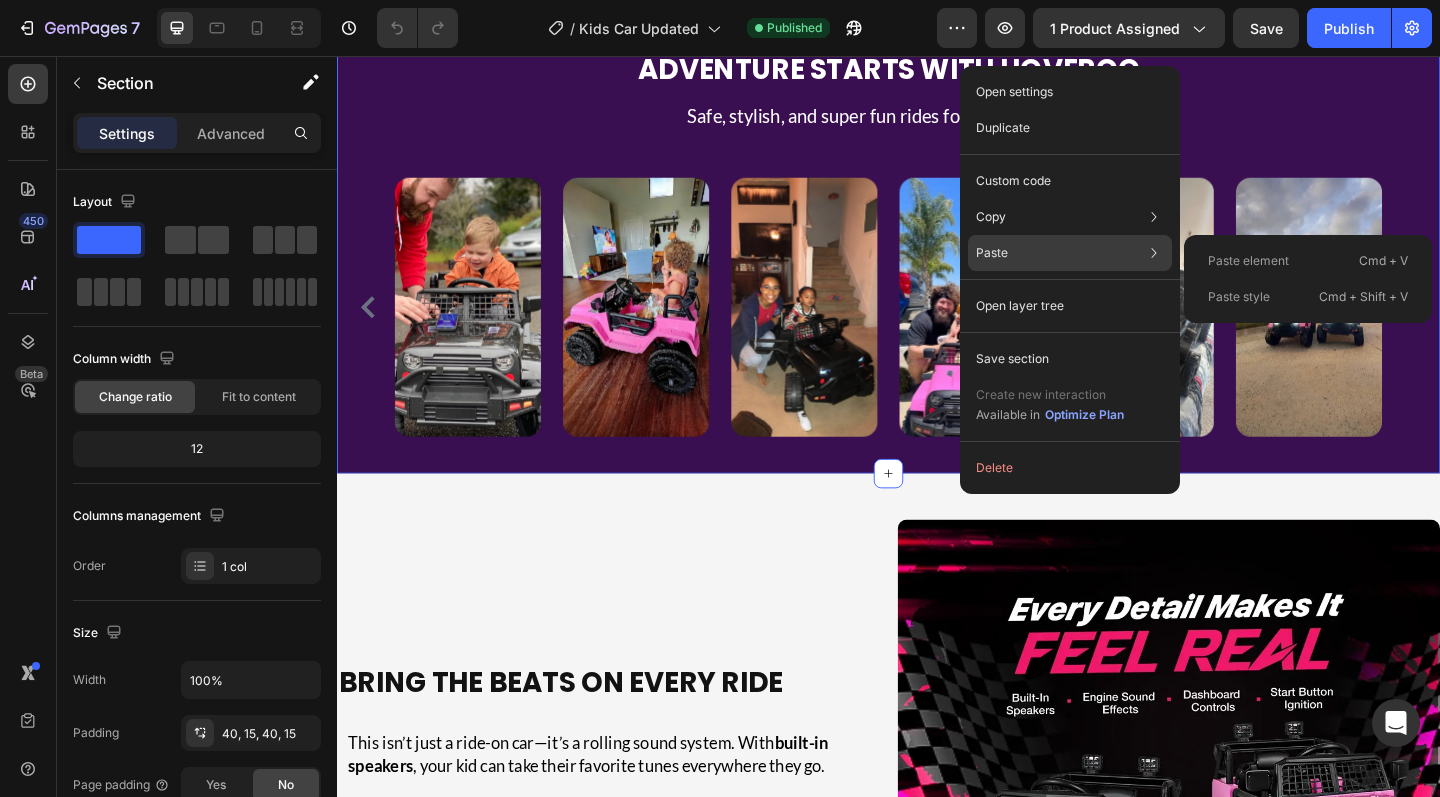 click on "Paste element" at bounding box center (1248, 261) 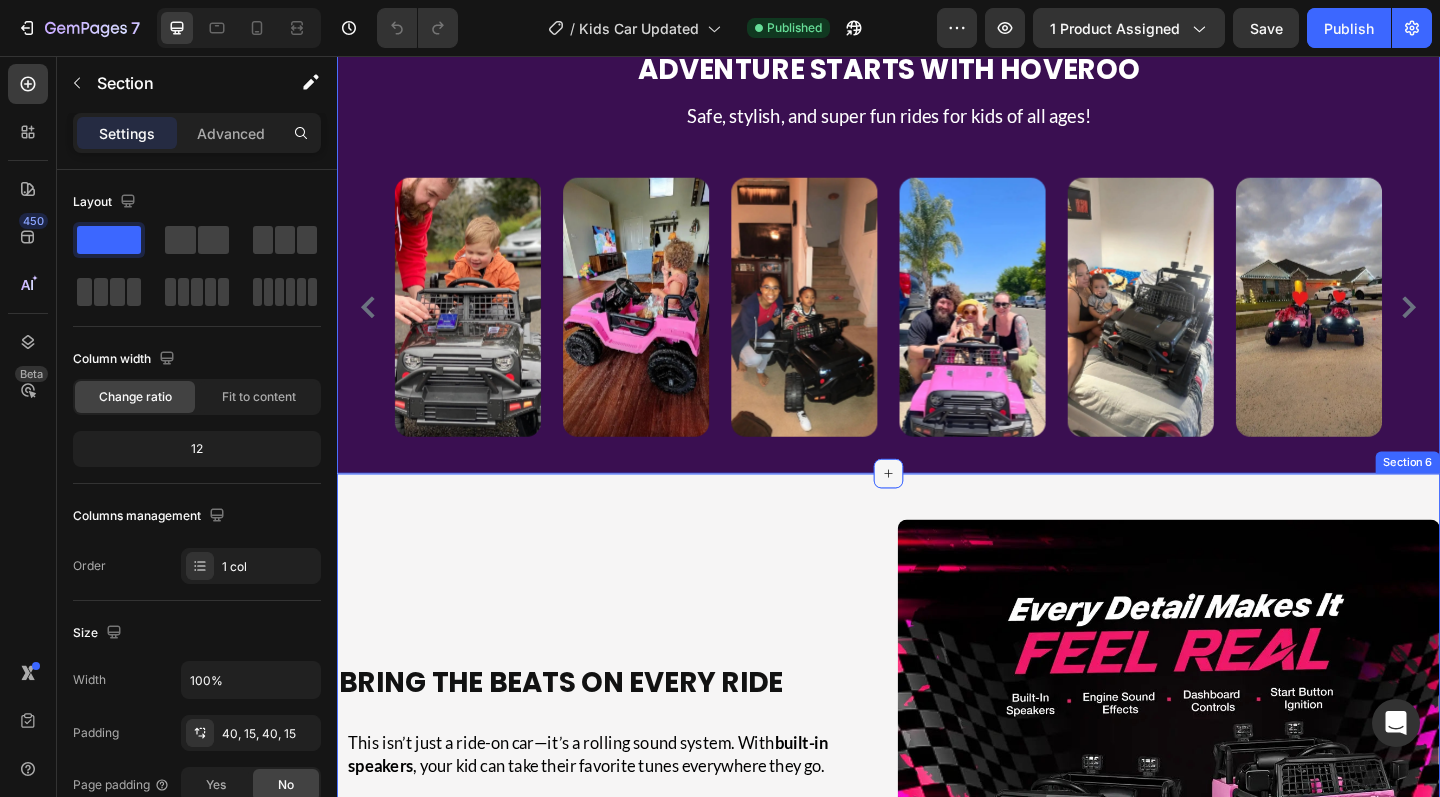 click 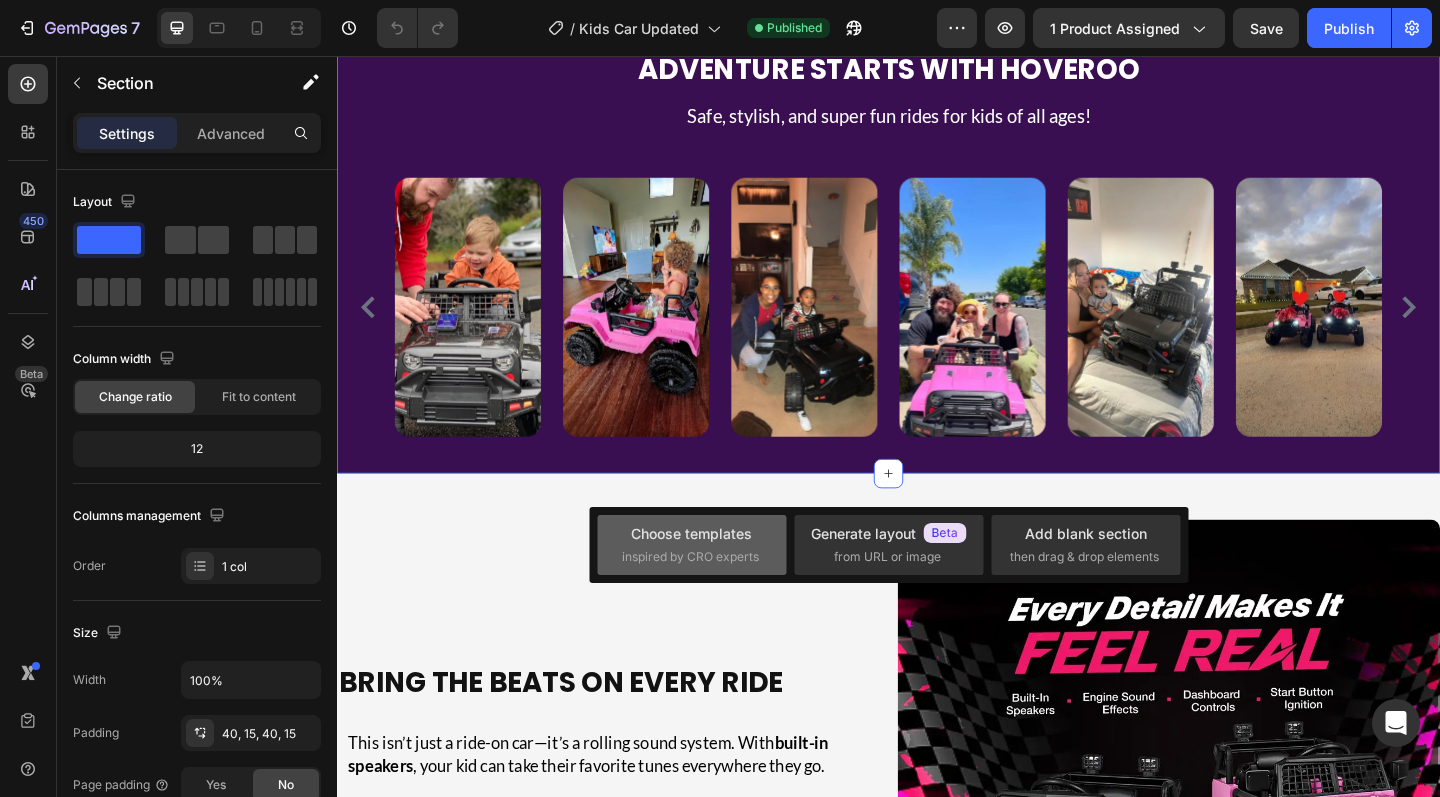 click on "Choose templates" at bounding box center [691, 533] 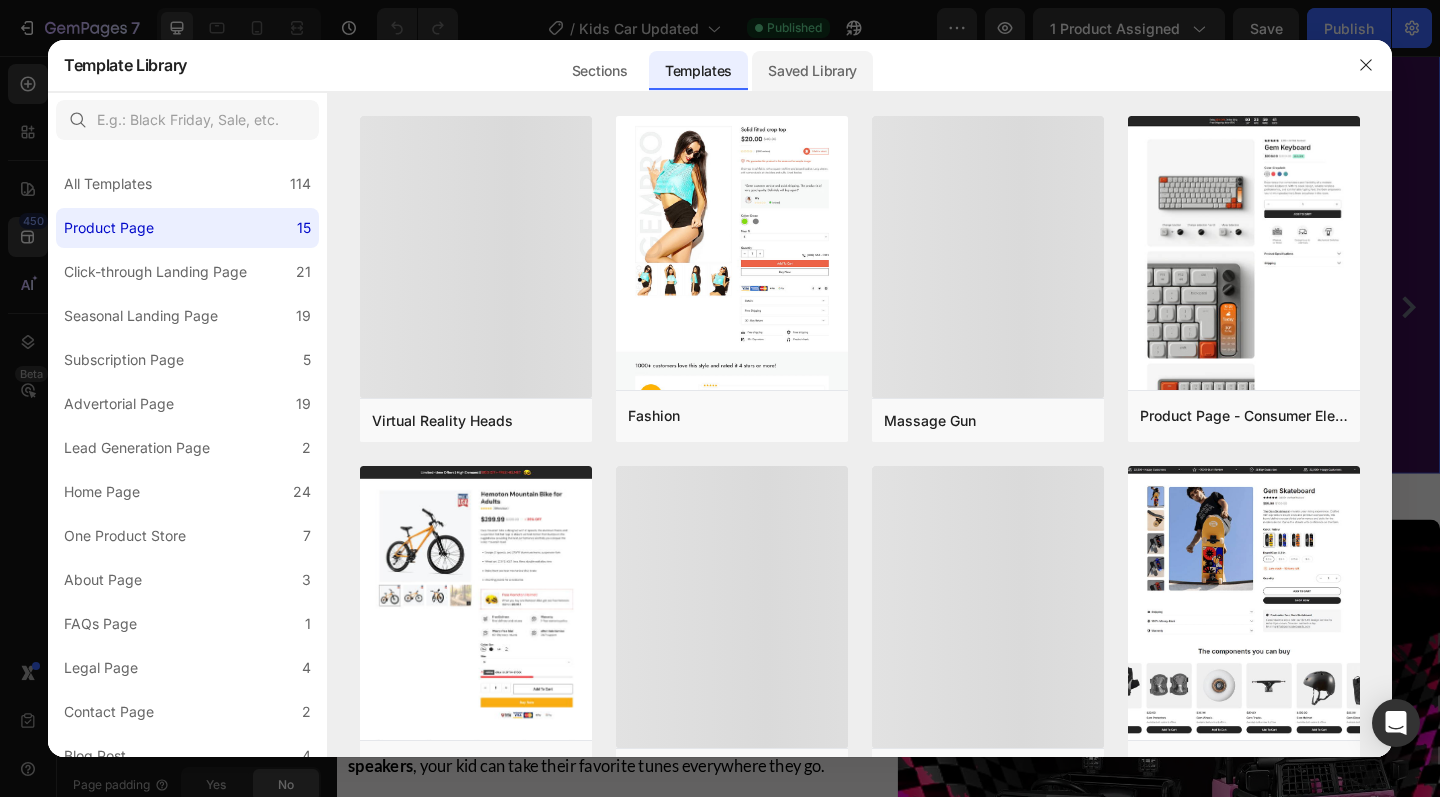 click on "Saved Library" 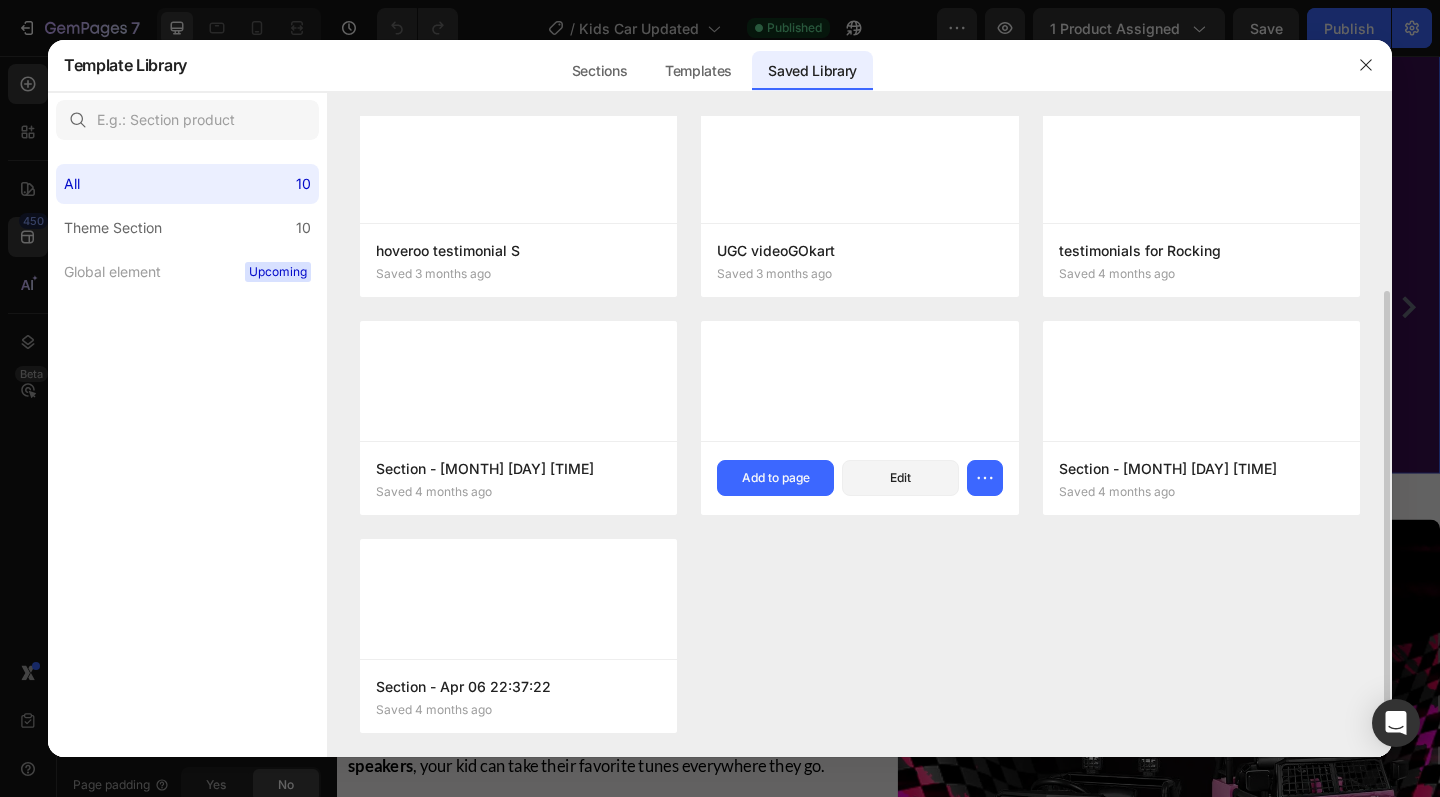 scroll, scrollTop: 0, scrollLeft: 0, axis: both 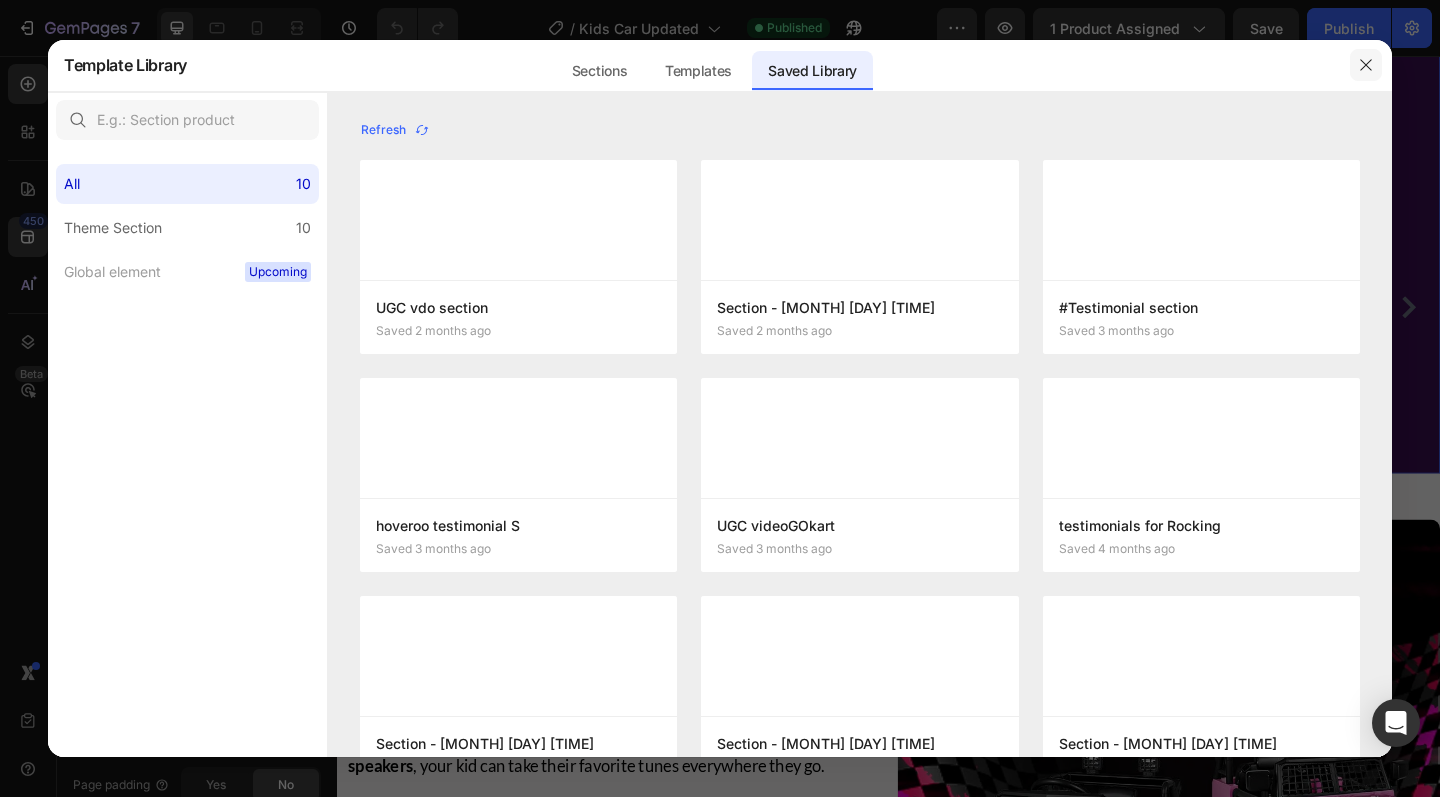 click 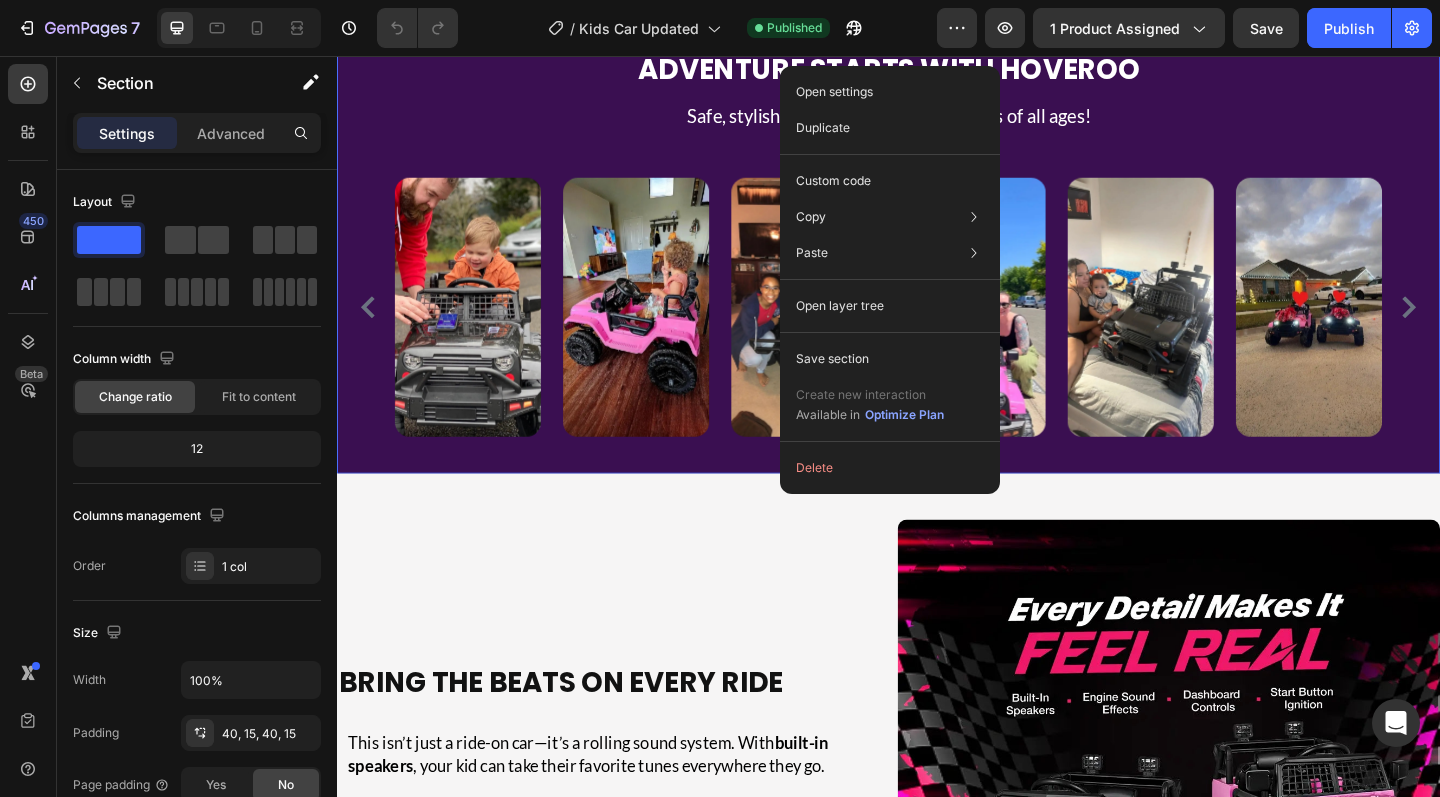 click on "Adventure Starts with Hoveroo Heading Safe, stylish, and super fun rides for kids of all ages! Text block Row Image Image Image Image Image Image Image Image Image Image Image Image Image Image Image Image Image Image Image Image Image Image Image Image Image Image Image Image Image Image Image Image Image Image Image Image Image Image Image Image Image Image Image Image Carousel Row Section 5   Create Theme Section AI Content Write with GemAI What would you like to describe here? Tone and Voice Persuasive Product SteamChef Play Kitchen Show more Generate" at bounding box center [937, 261] 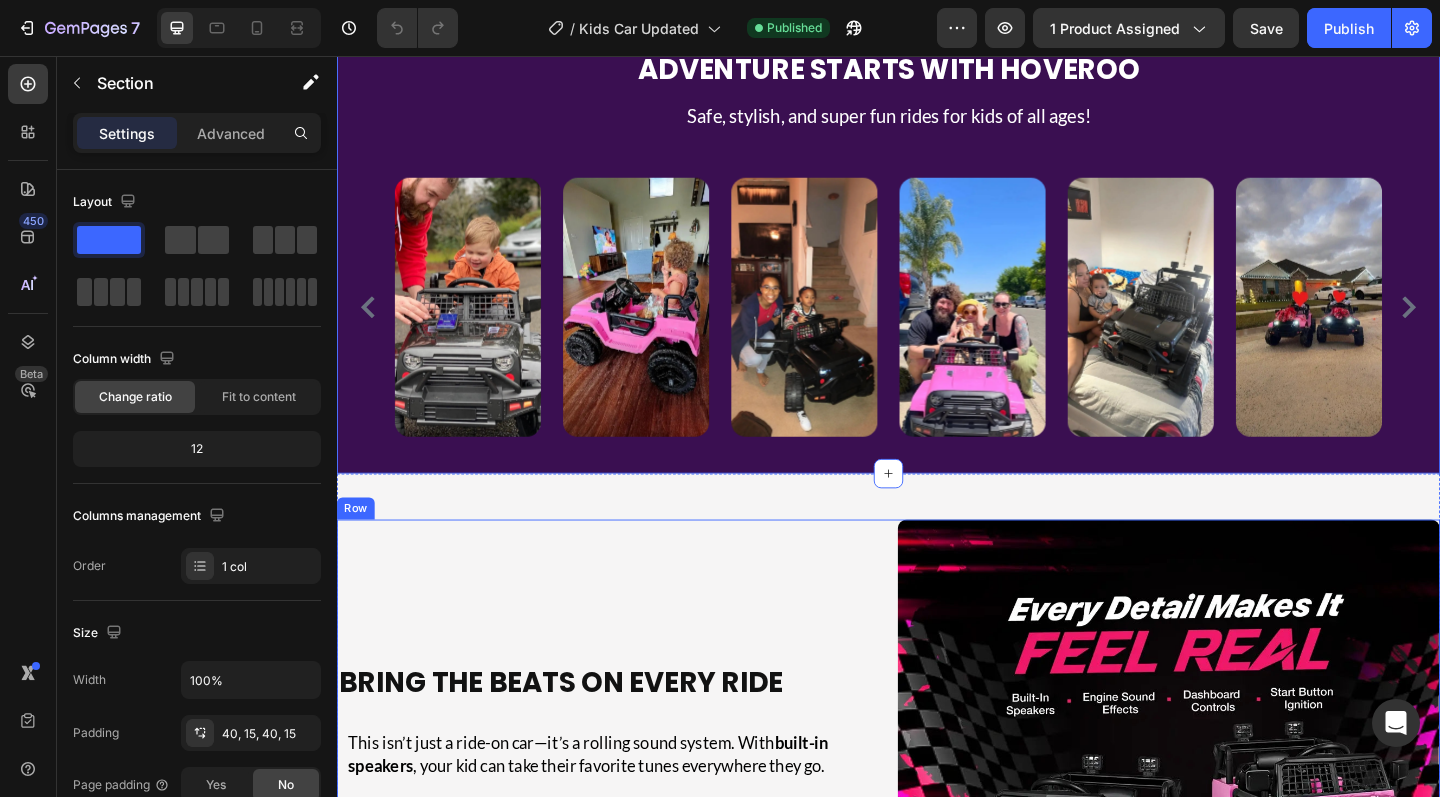 click on "Bring the Beats On Every Ride Heading This isn’t just a ride-on car—it’s a rolling sound system. With  built-in speakers , your kid can take their favorite tunes everywhere they go.   Imagine them cruising the backyard, their favorite song blasting, and every lap feeling like an epic adventure. Whether it’s a singalong hit or a beat that makes them dance, this car turns every ride into a vibe.   Fun, music, and endless joy—it’s more than a car, it’s a party on wheels. Text Block" at bounding box center [632, 856] 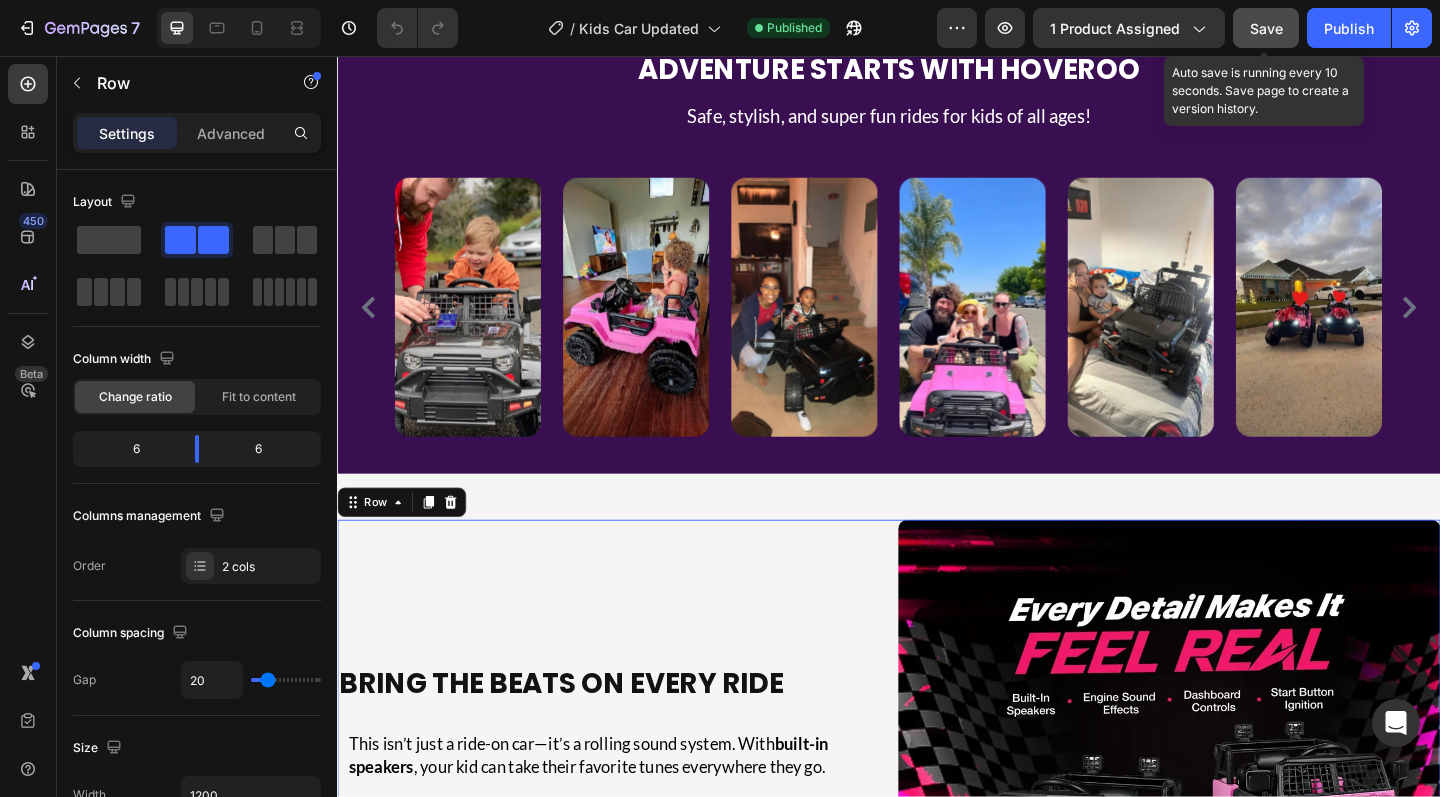click on "Save" at bounding box center (1266, 28) 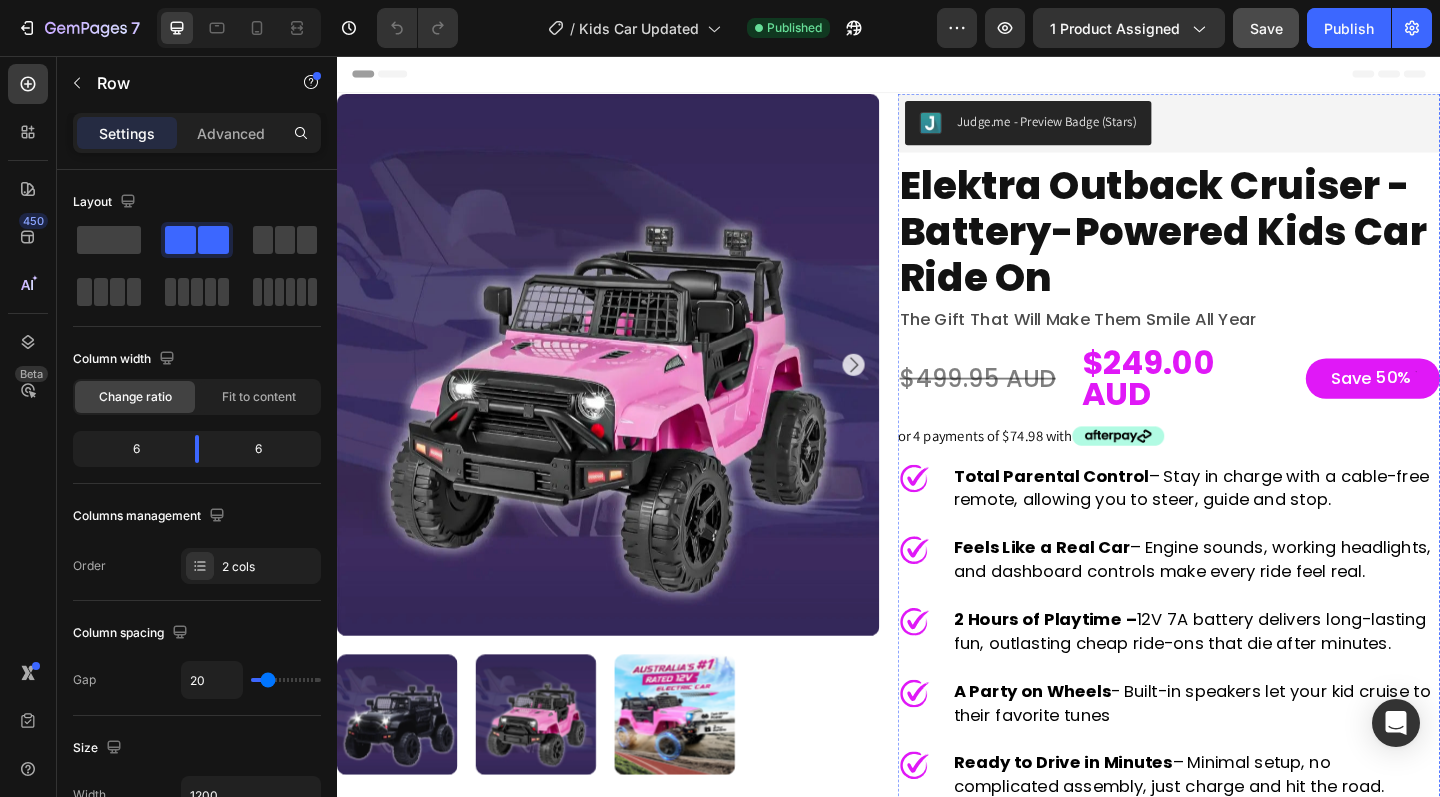 scroll, scrollTop: 0, scrollLeft: 0, axis: both 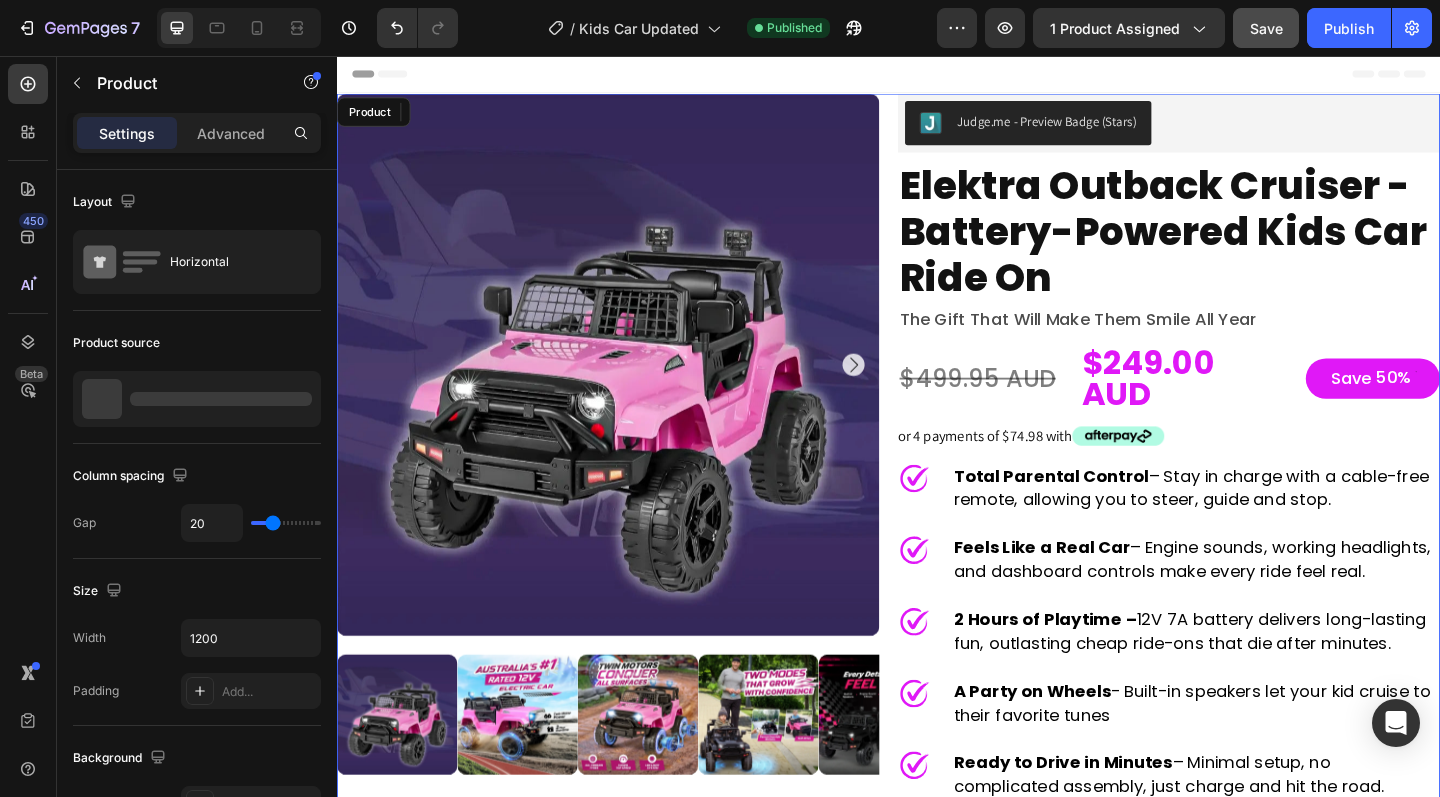 click on "Product Images Judge.me - Preview Badge (Stars) Judge.me elektra outback cruiser - battery-powered kids car ride on Product Title the gift that will make them smile all year Text Block $499.95 AUD Product Price Product Price $249.00 AUD Product Price Product Price save 50% Discount Tag Row or 4 payments of $74.98 with
Custom Code Total Parental Control  – Stay in charge with a cable-free remote, allowing you to steer, guide and stop. Feels Like a Real Car  – Engine sounds, working headlights, and dashboard controls make every ride feel real. 2 Hours of Playtime –  12V 7A battery delivers long-lasting fun, outlasting cheap ride-ons that die after minutes. A Party on Wheels  -   Built-in speakers let your kid cruise to their favorite tunes Ready to Drive in Minutes  – Minimal setup, no complicated assembly, just charge and hit the road. Safety Tested in [COUNTRY]  – Rigorously tested to exceed [COUNTRY] safety standards Item List
Icon" at bounding box center [937, 850] 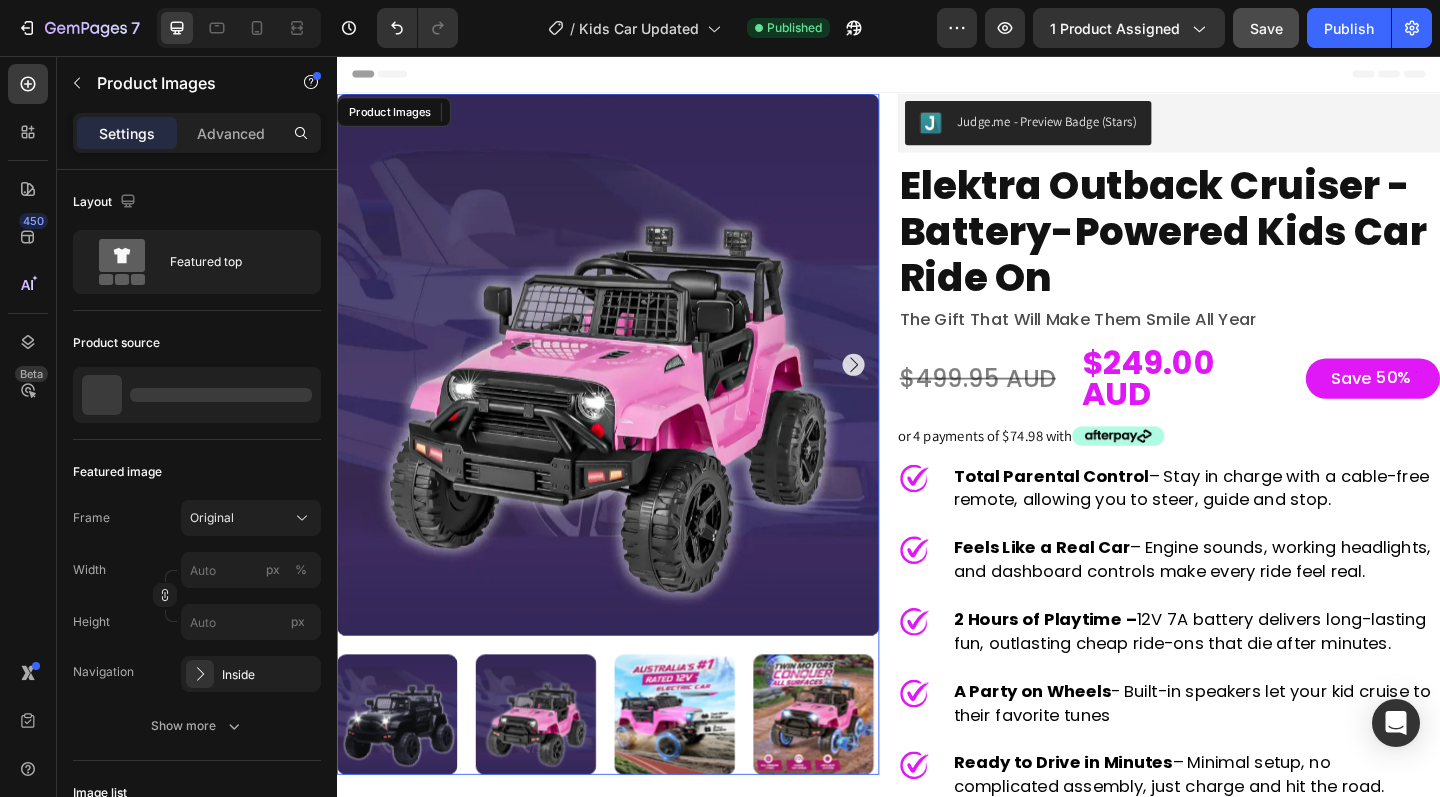 click 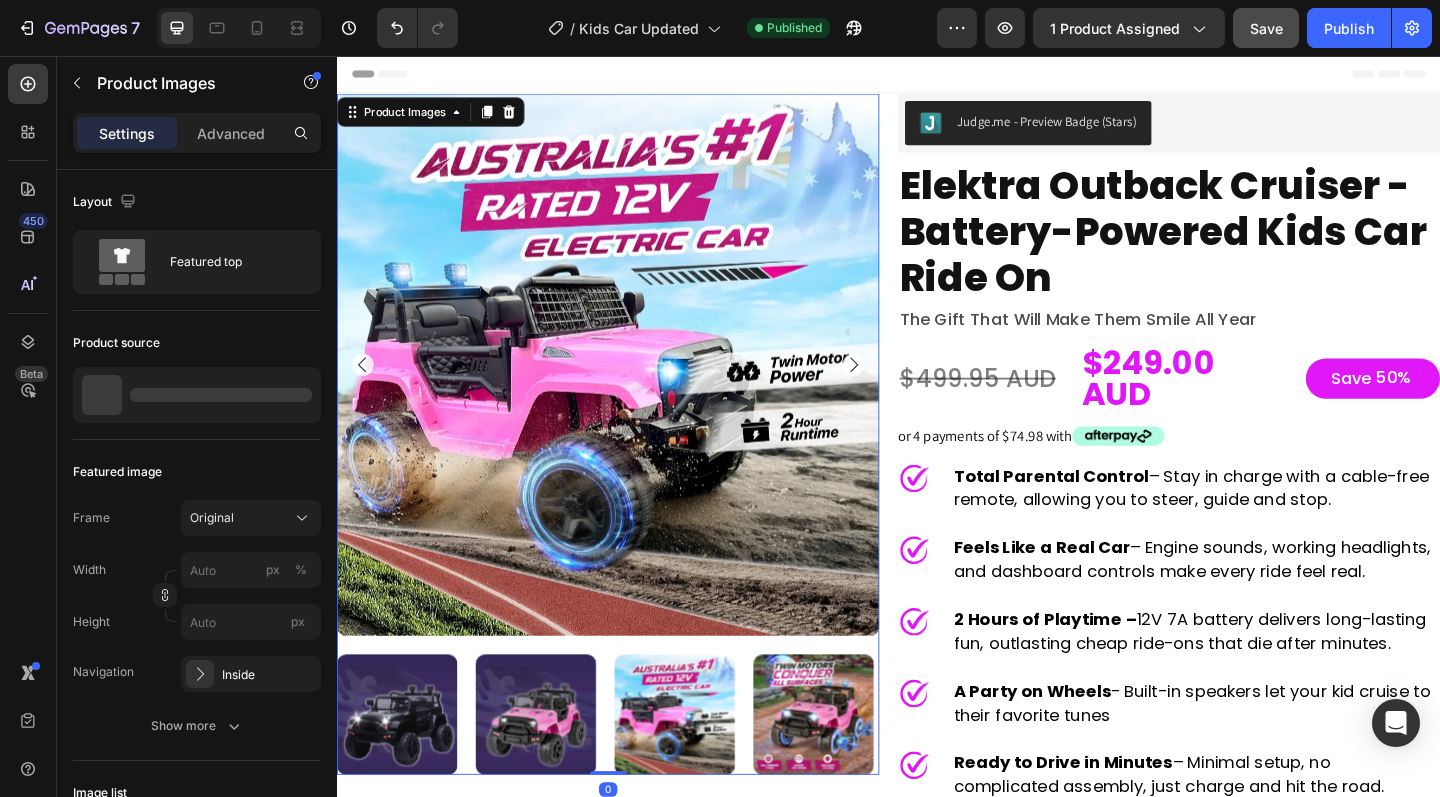 click 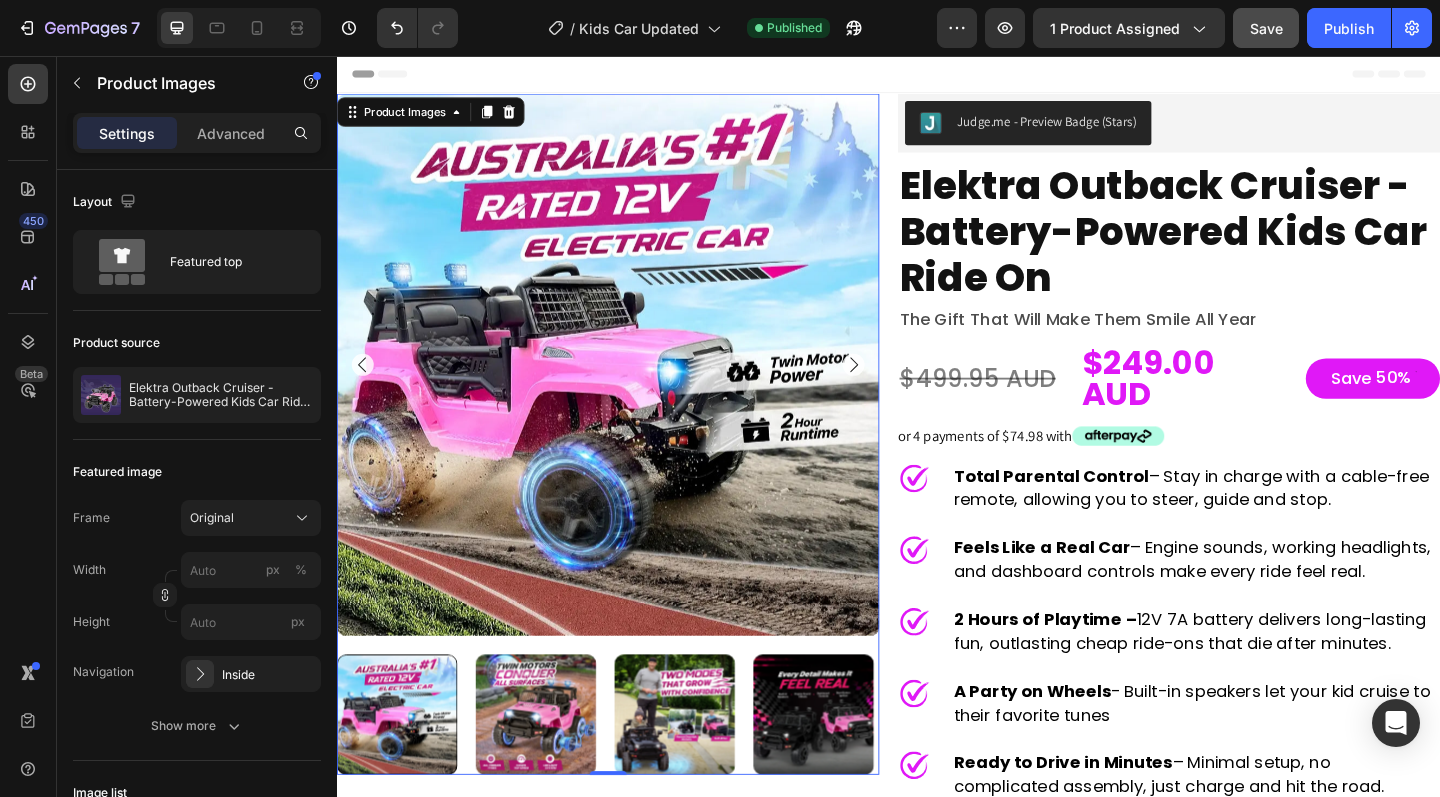 click 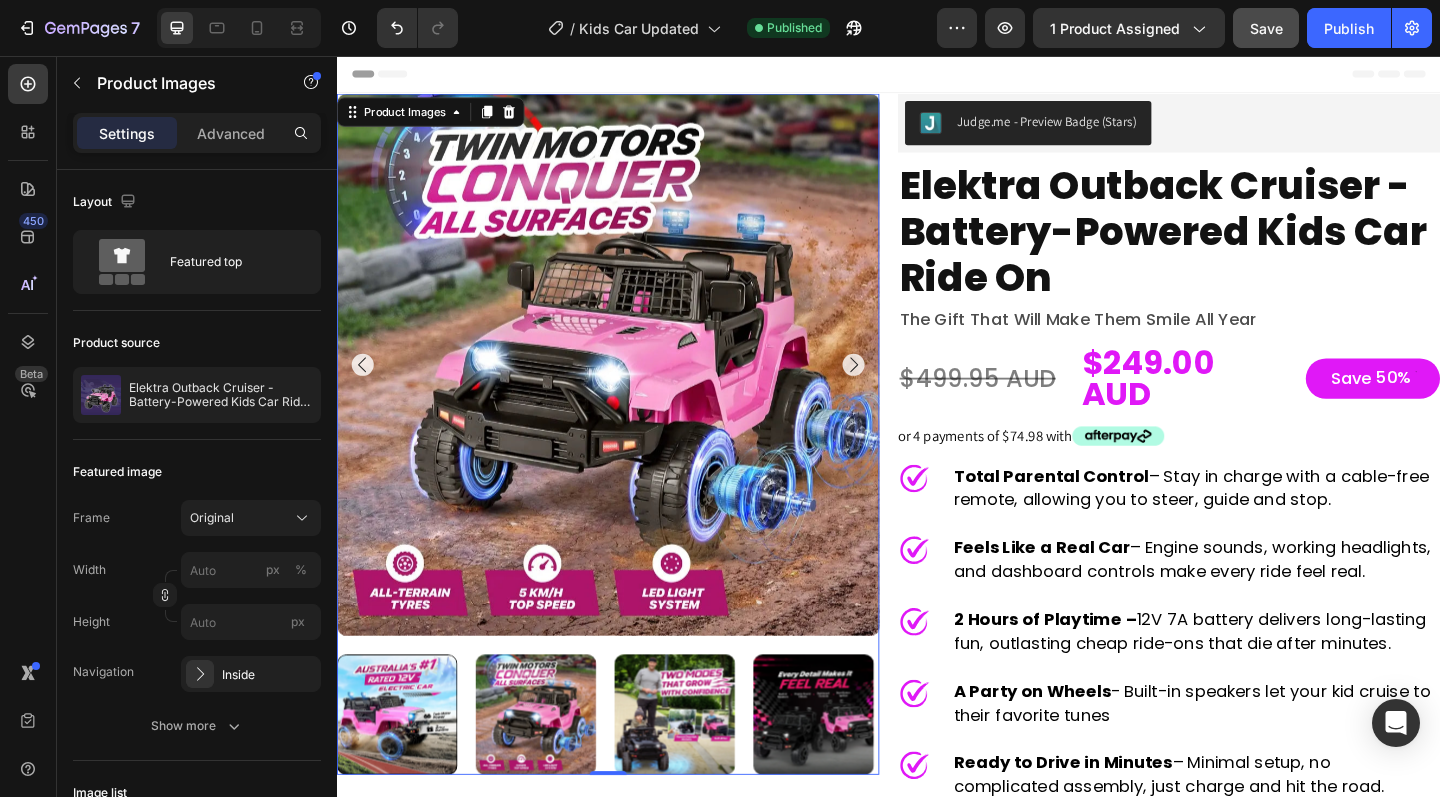 click 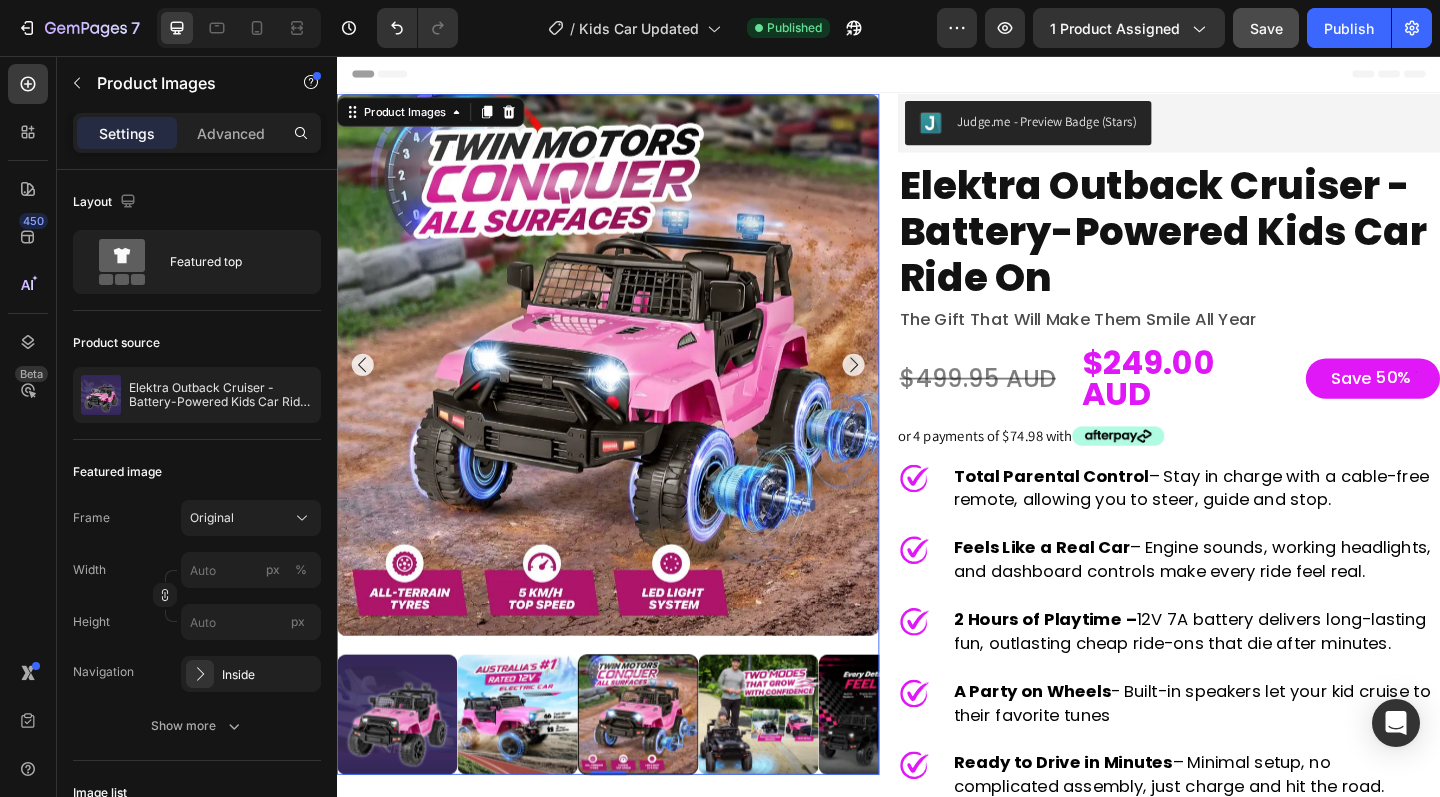 click 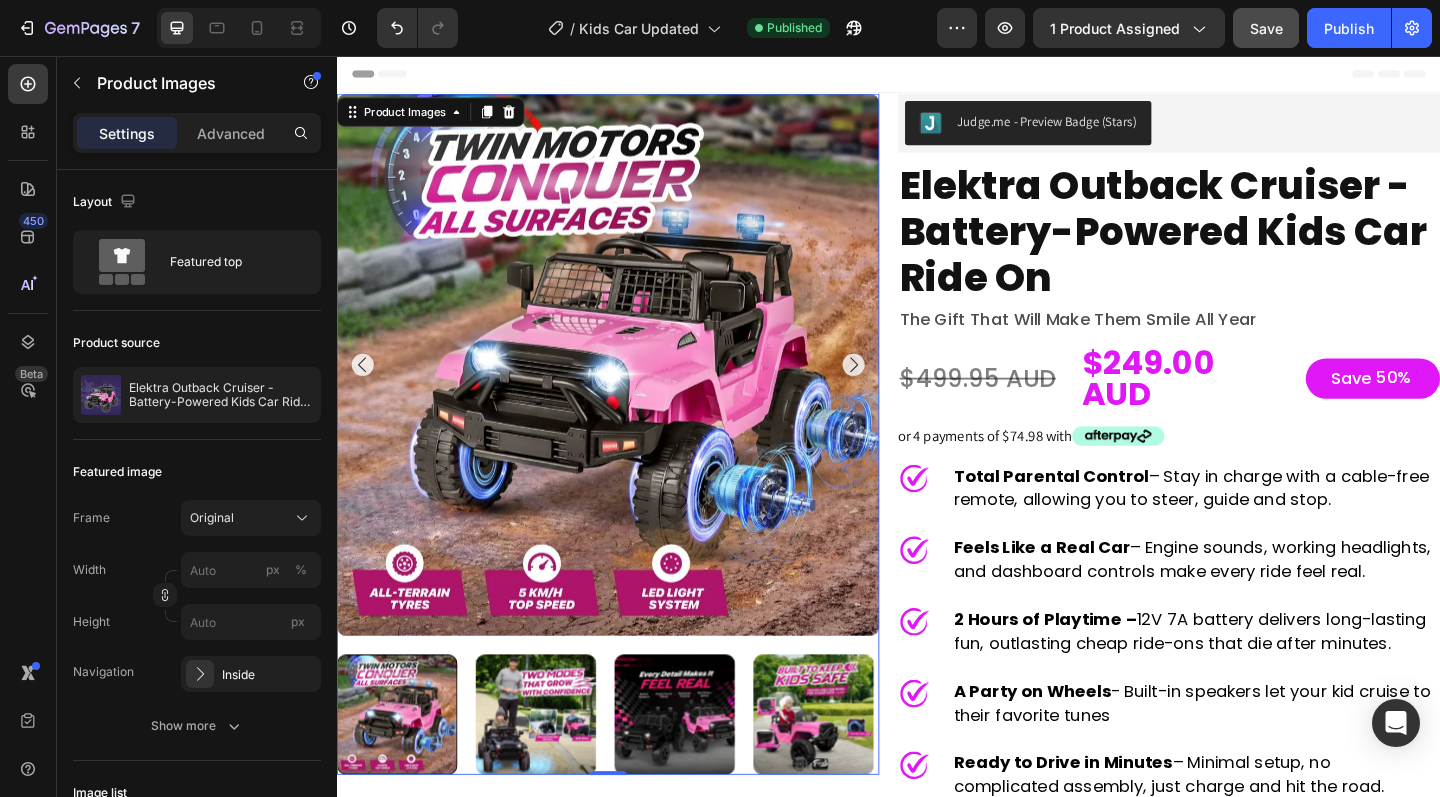 click 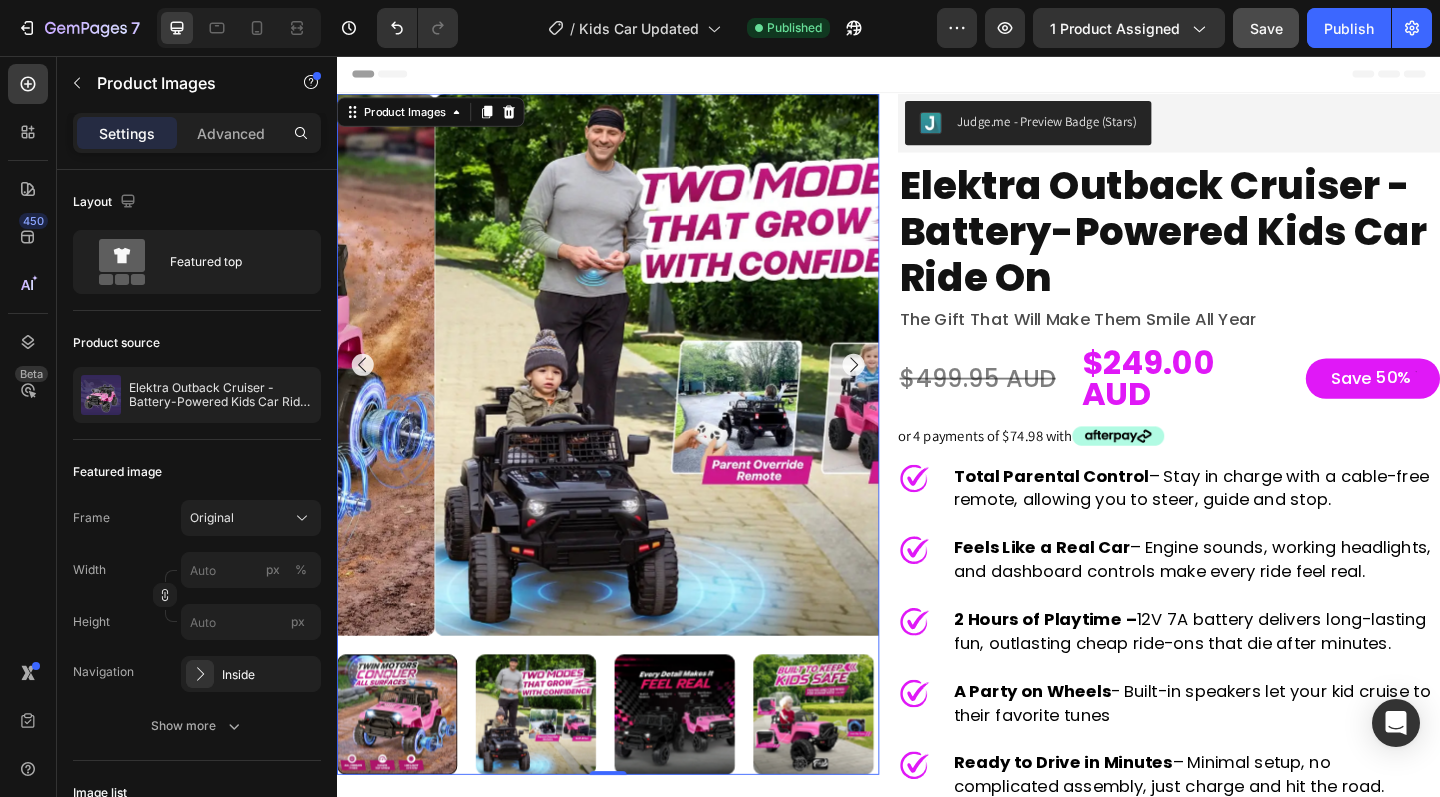 click 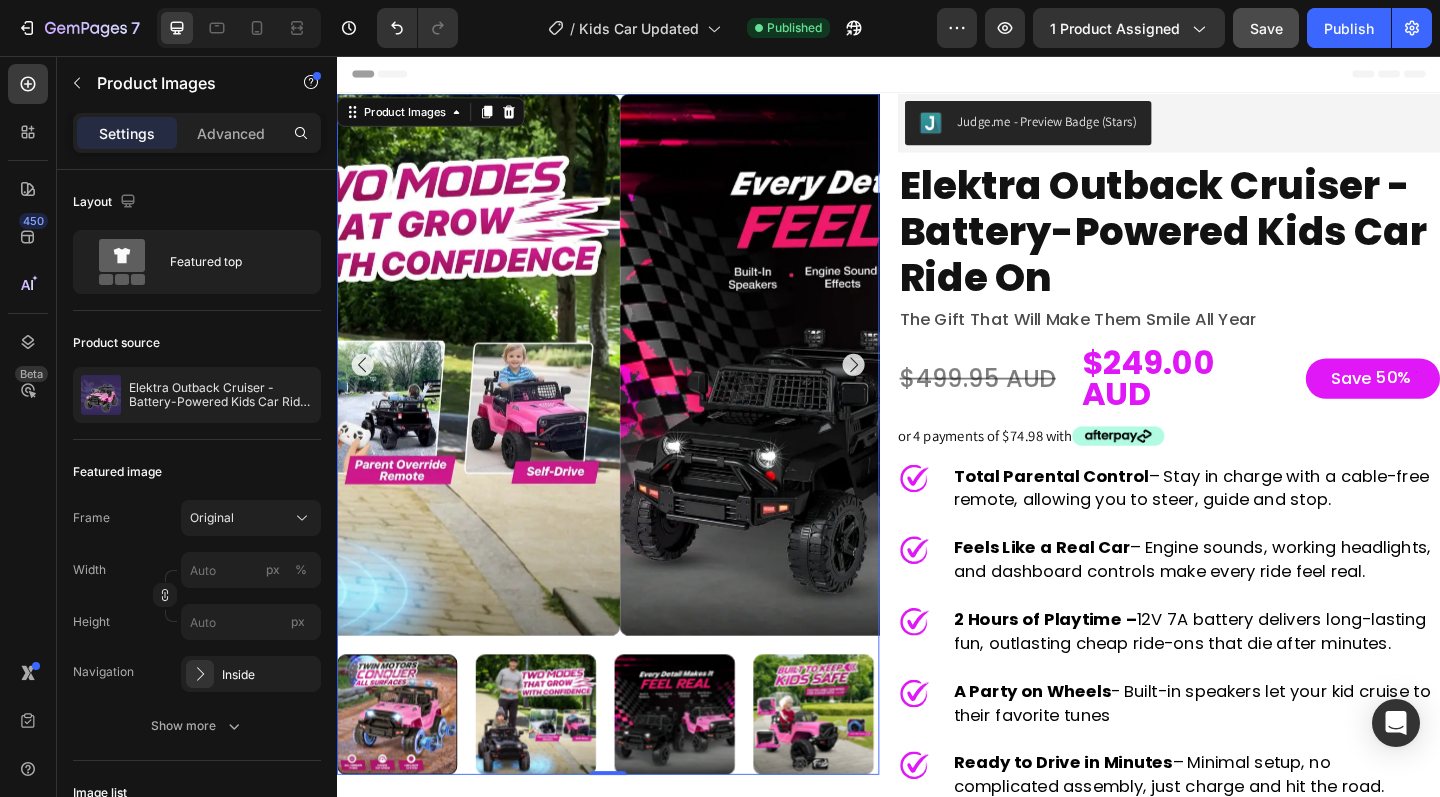 click 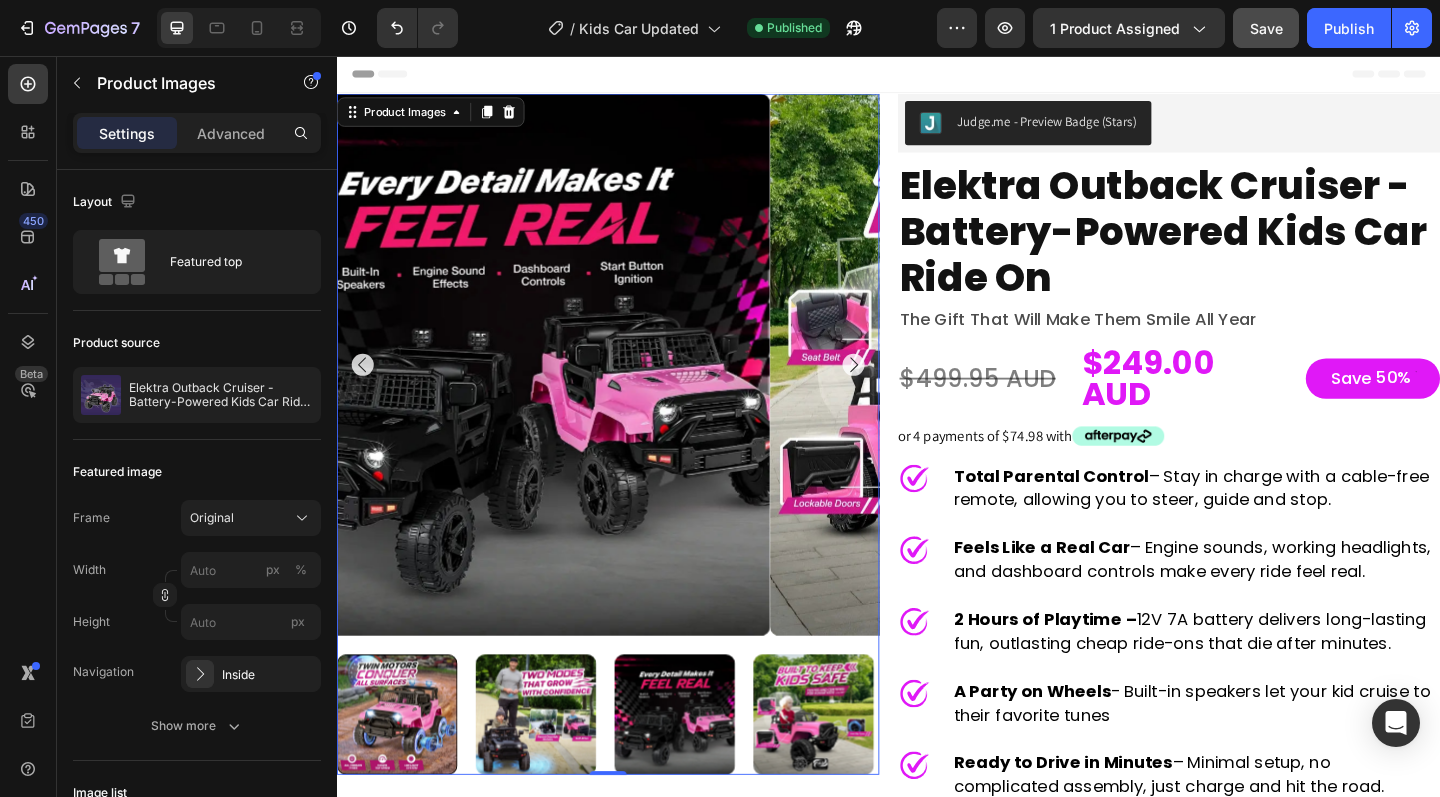 click 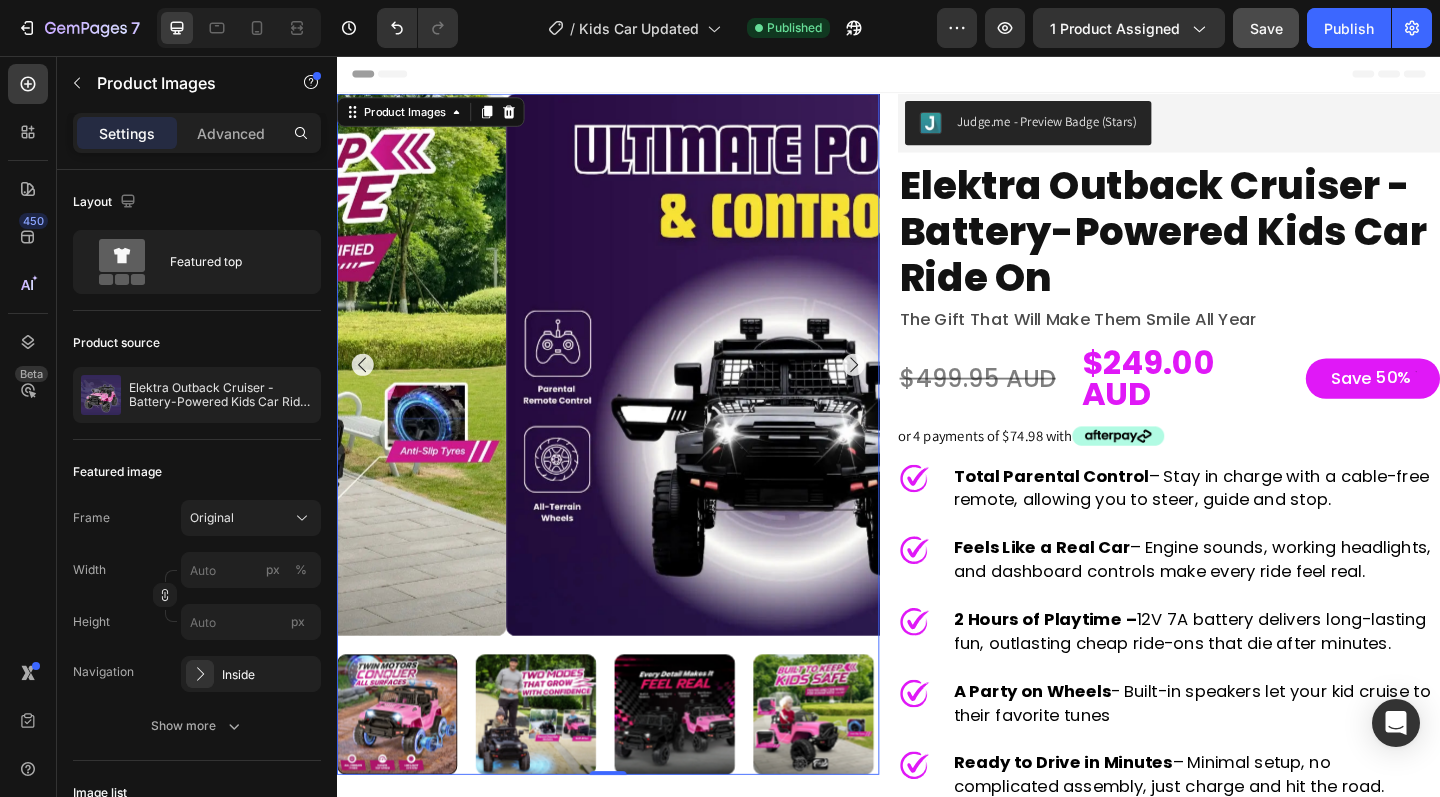 click 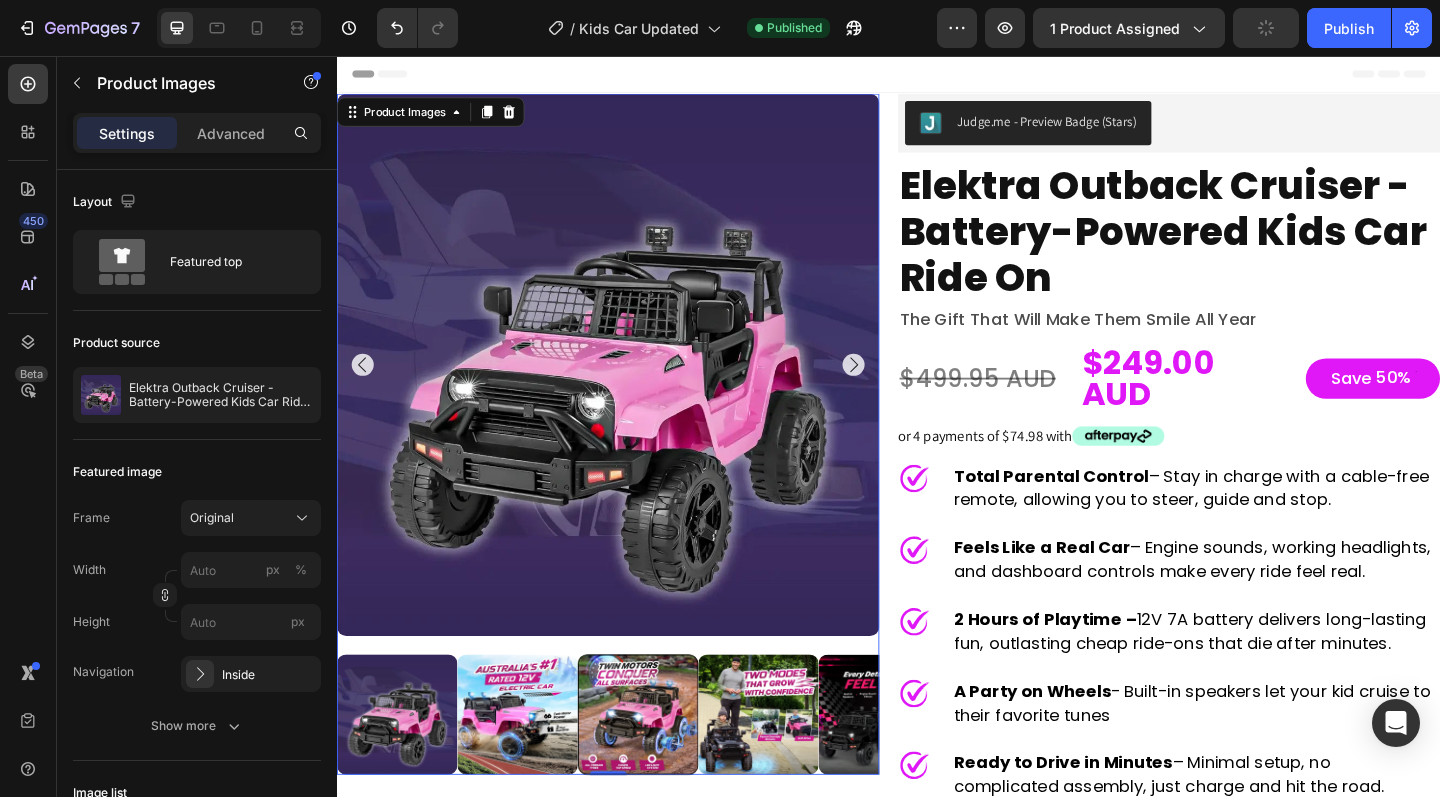 click 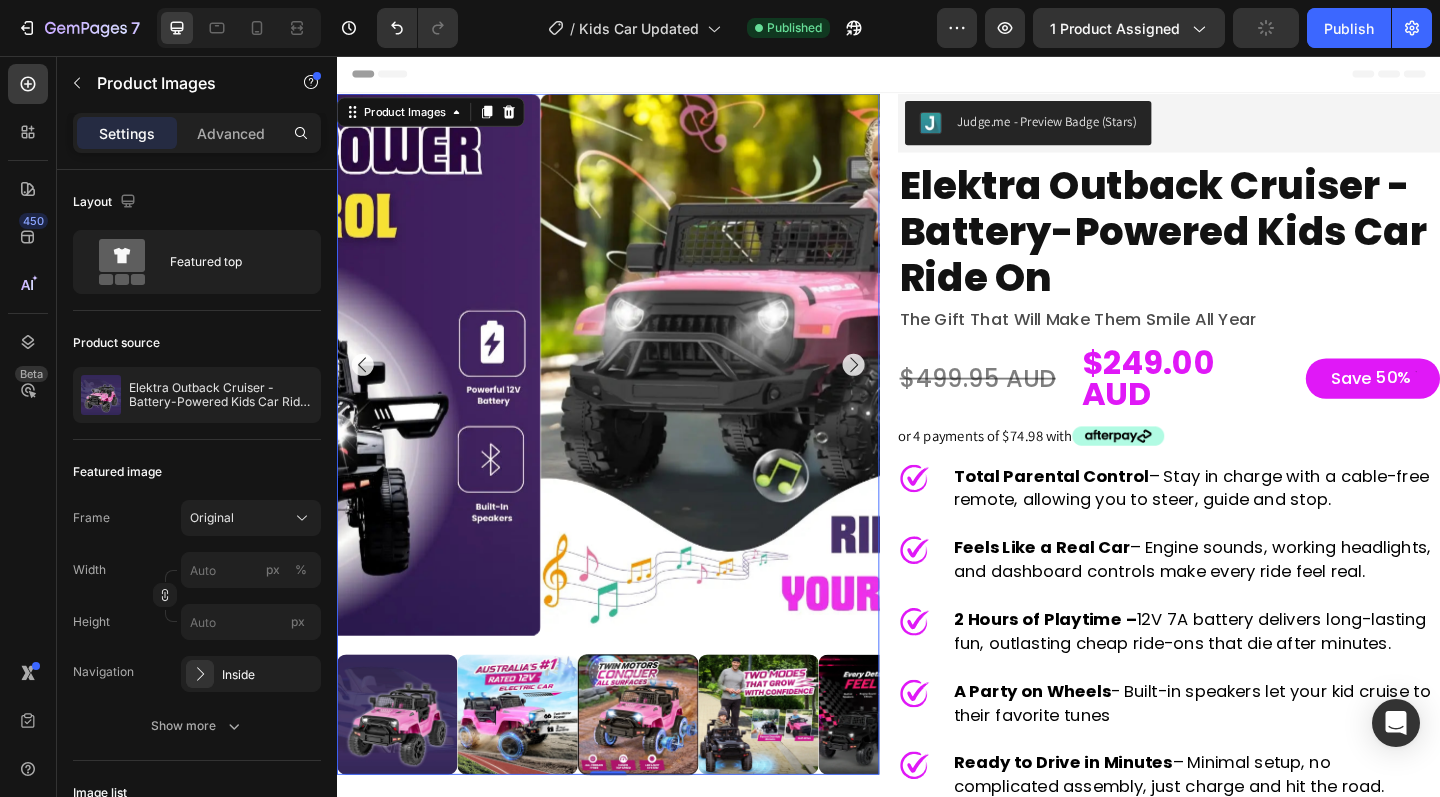 click 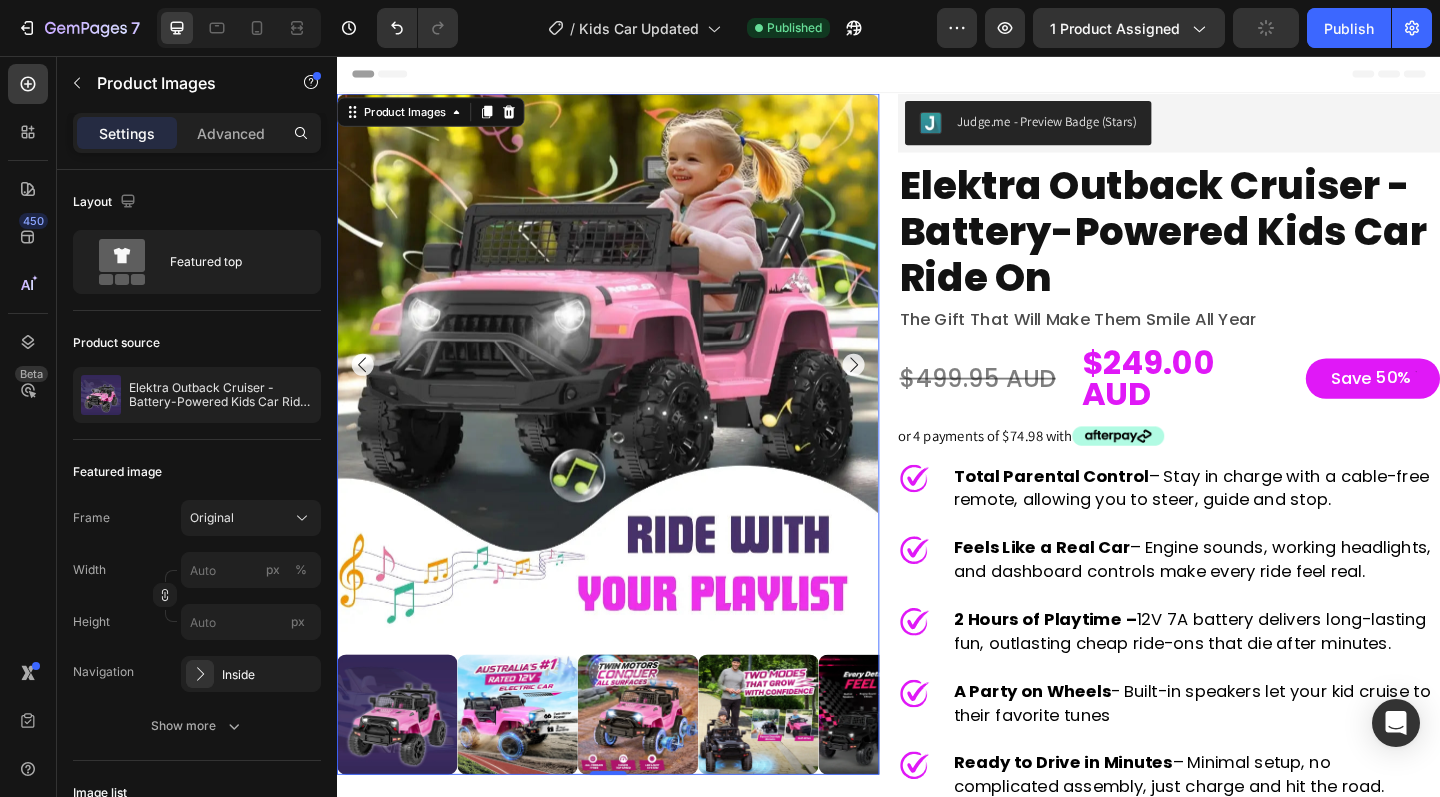 click 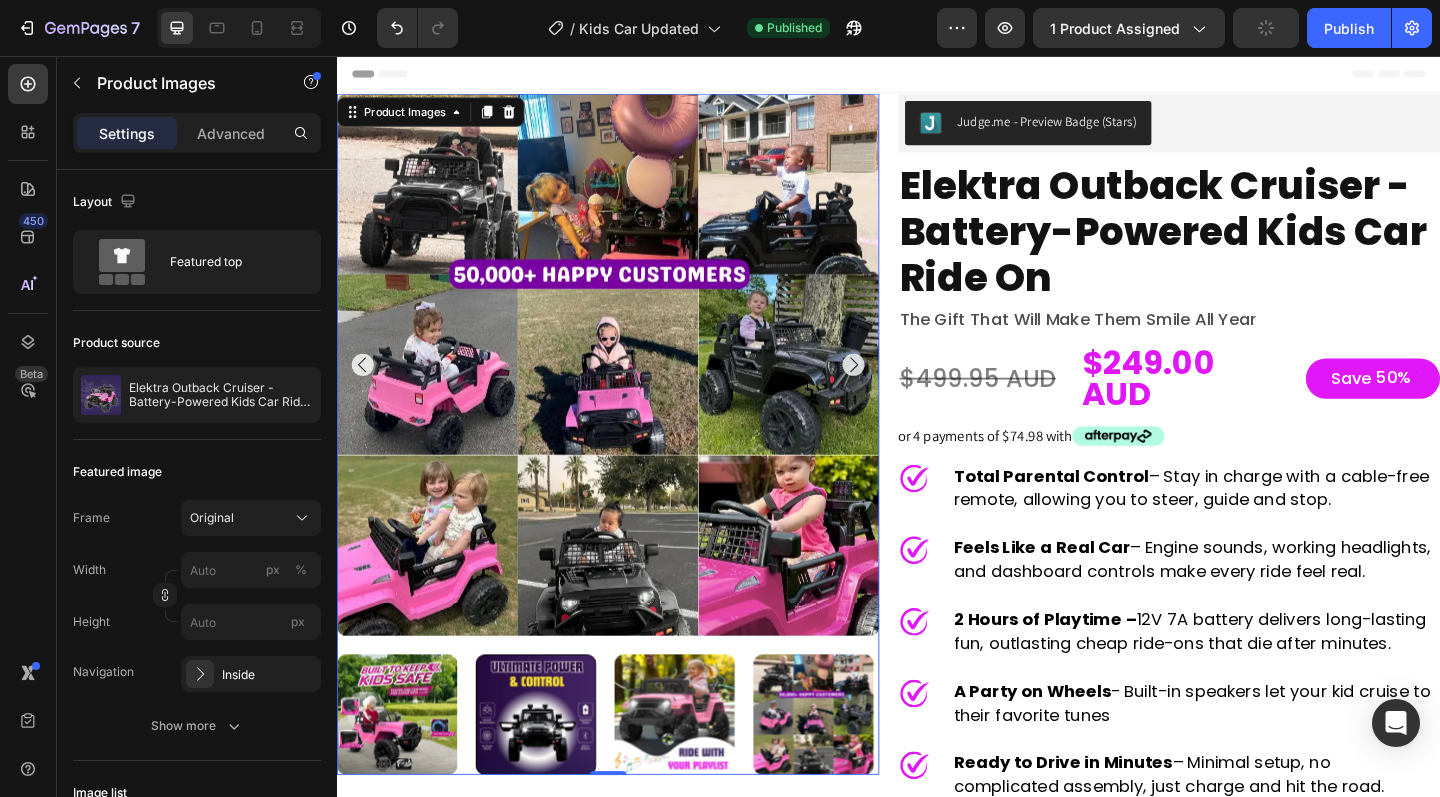 click 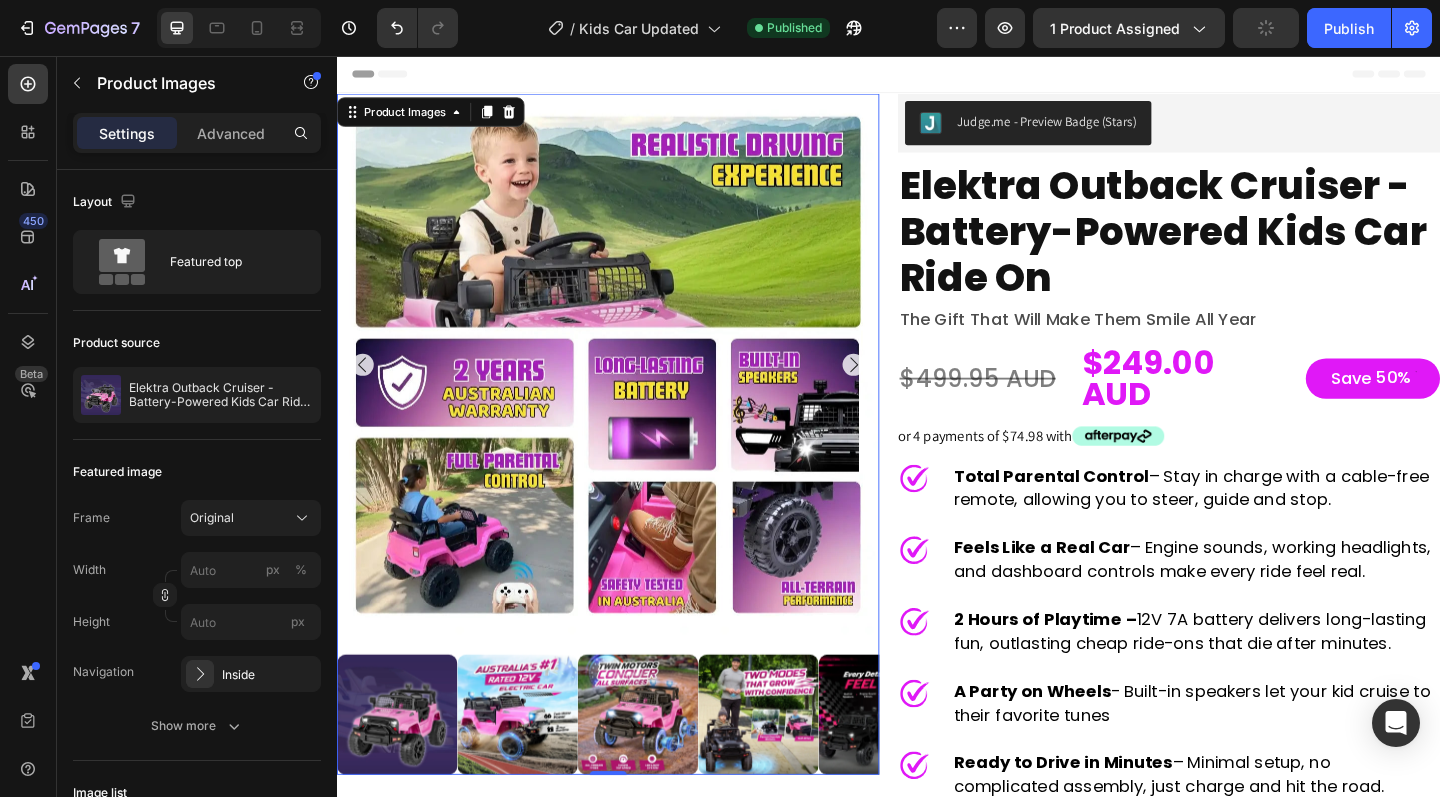 click 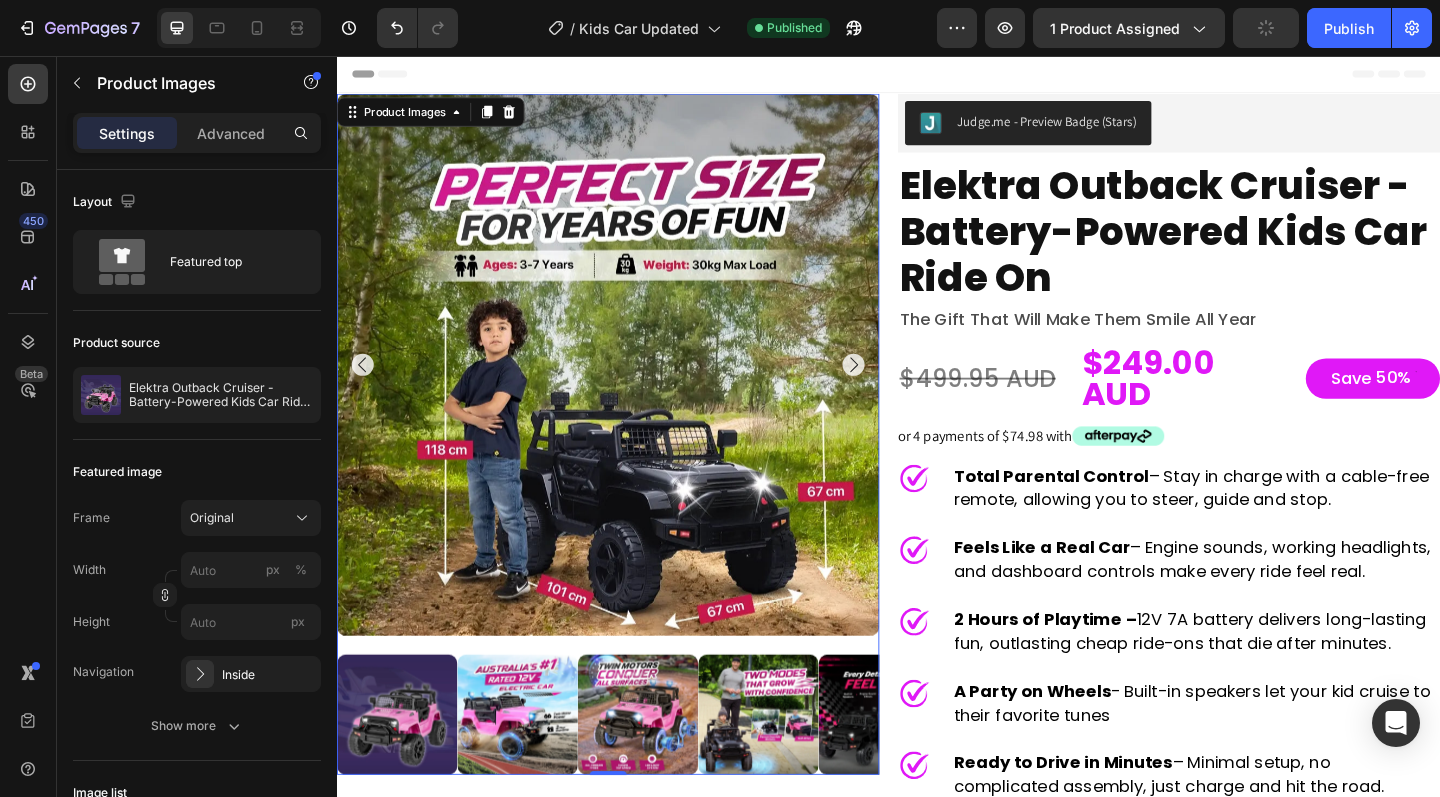 click 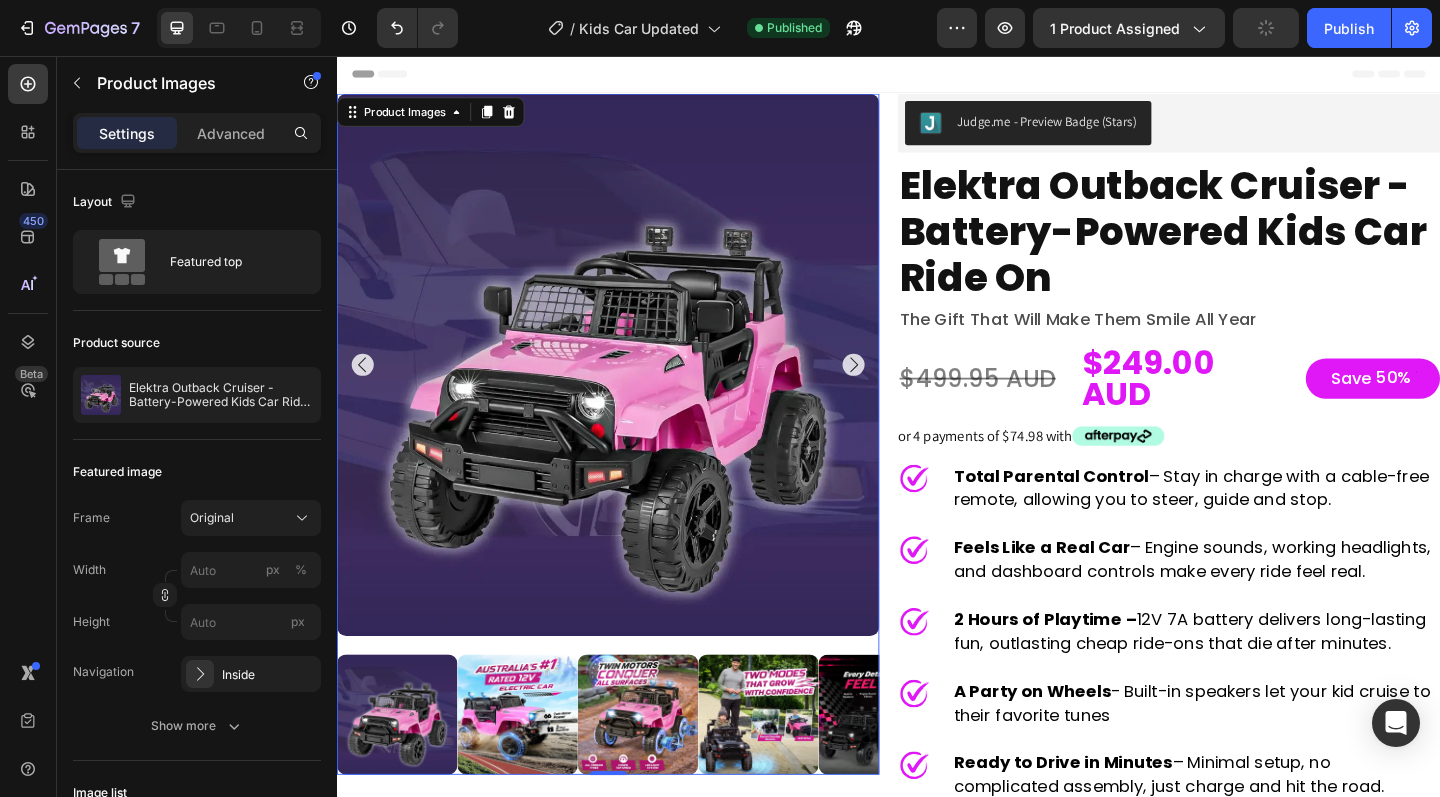 click 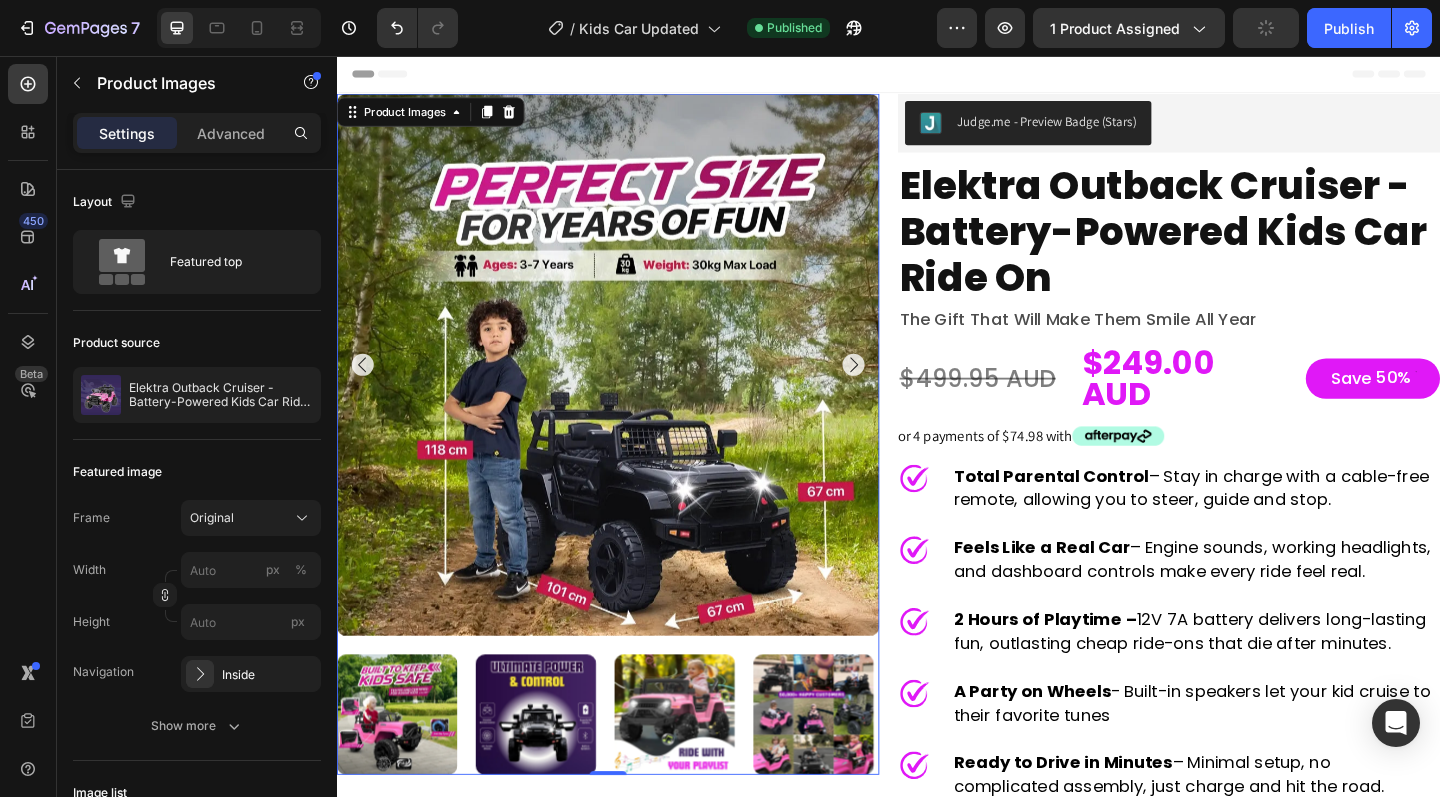 click 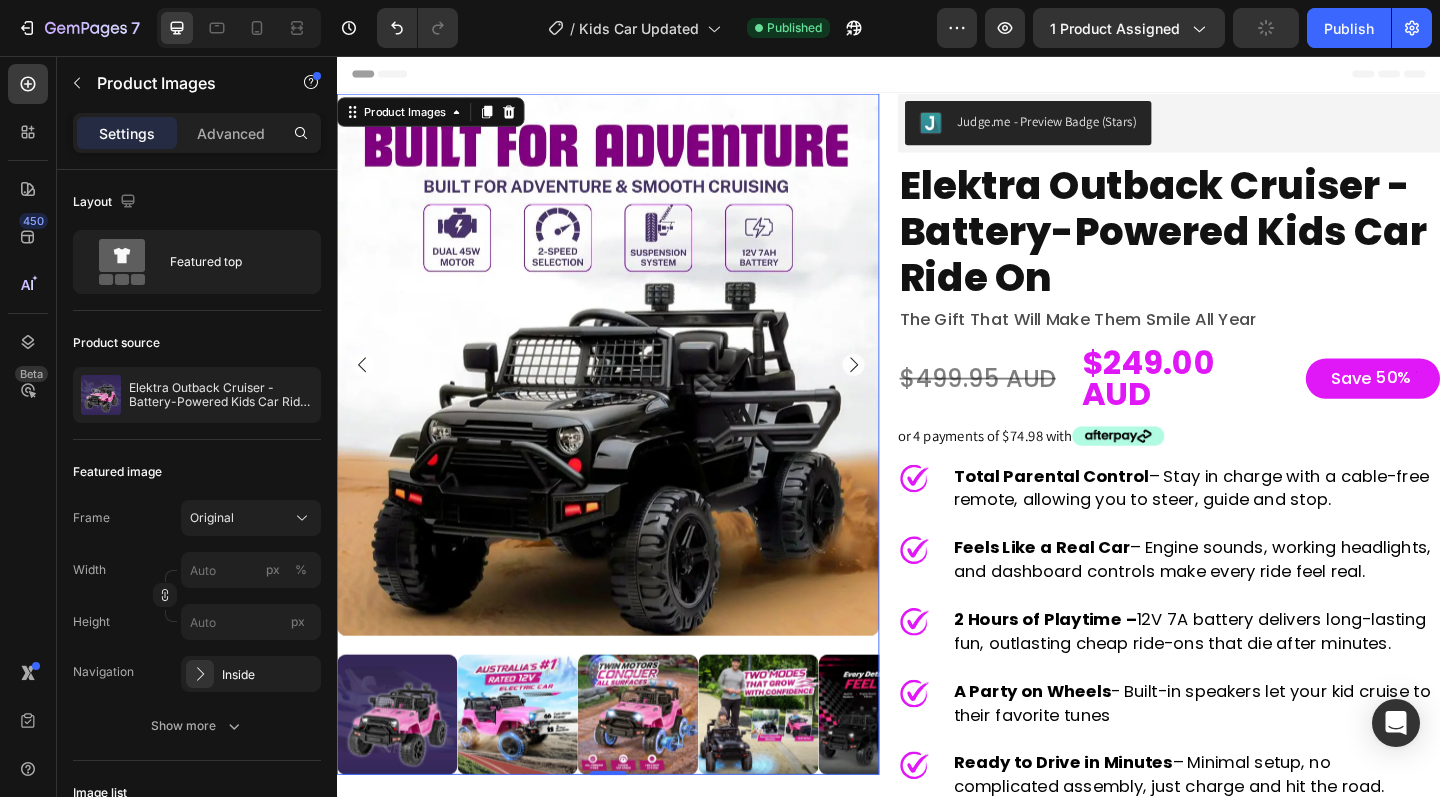 click 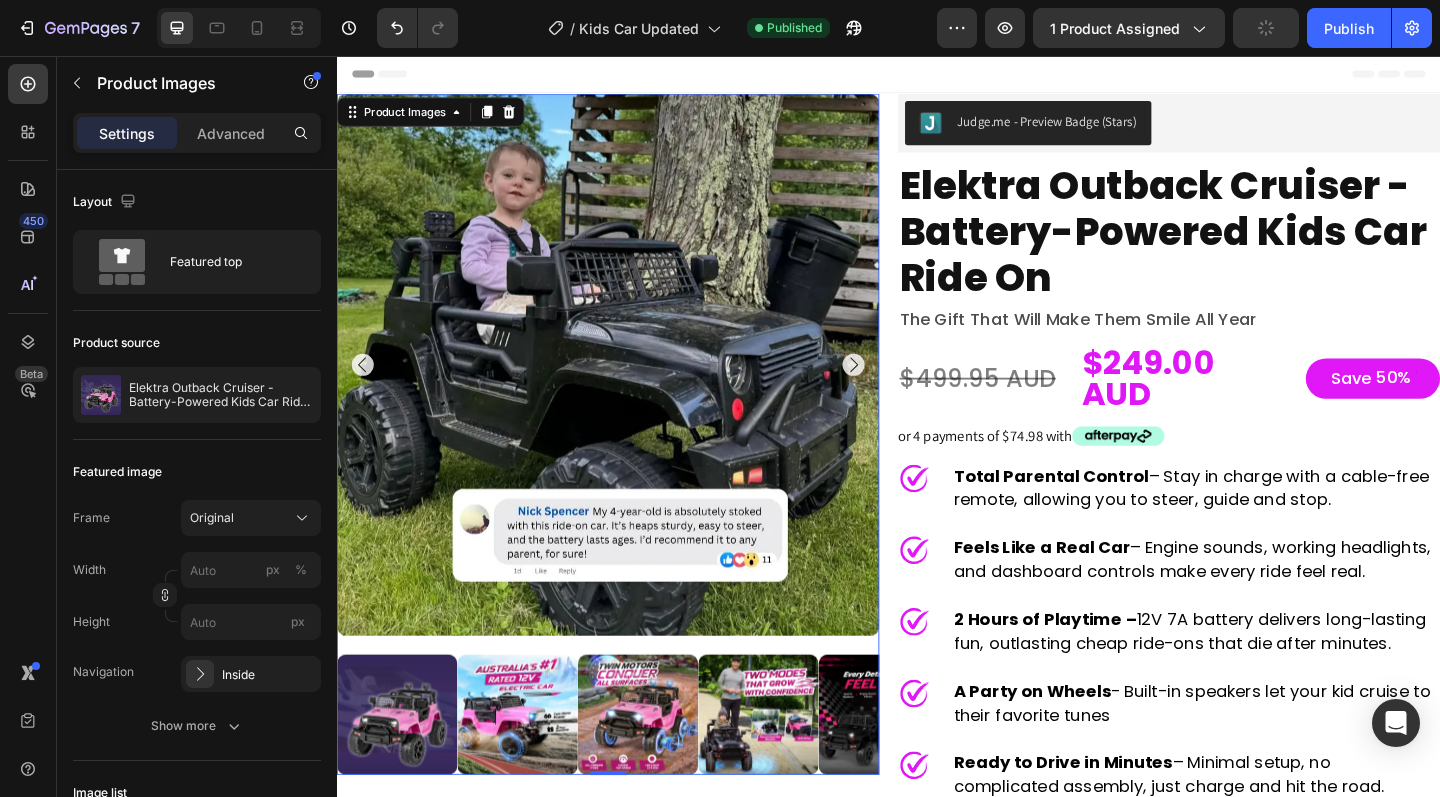 click 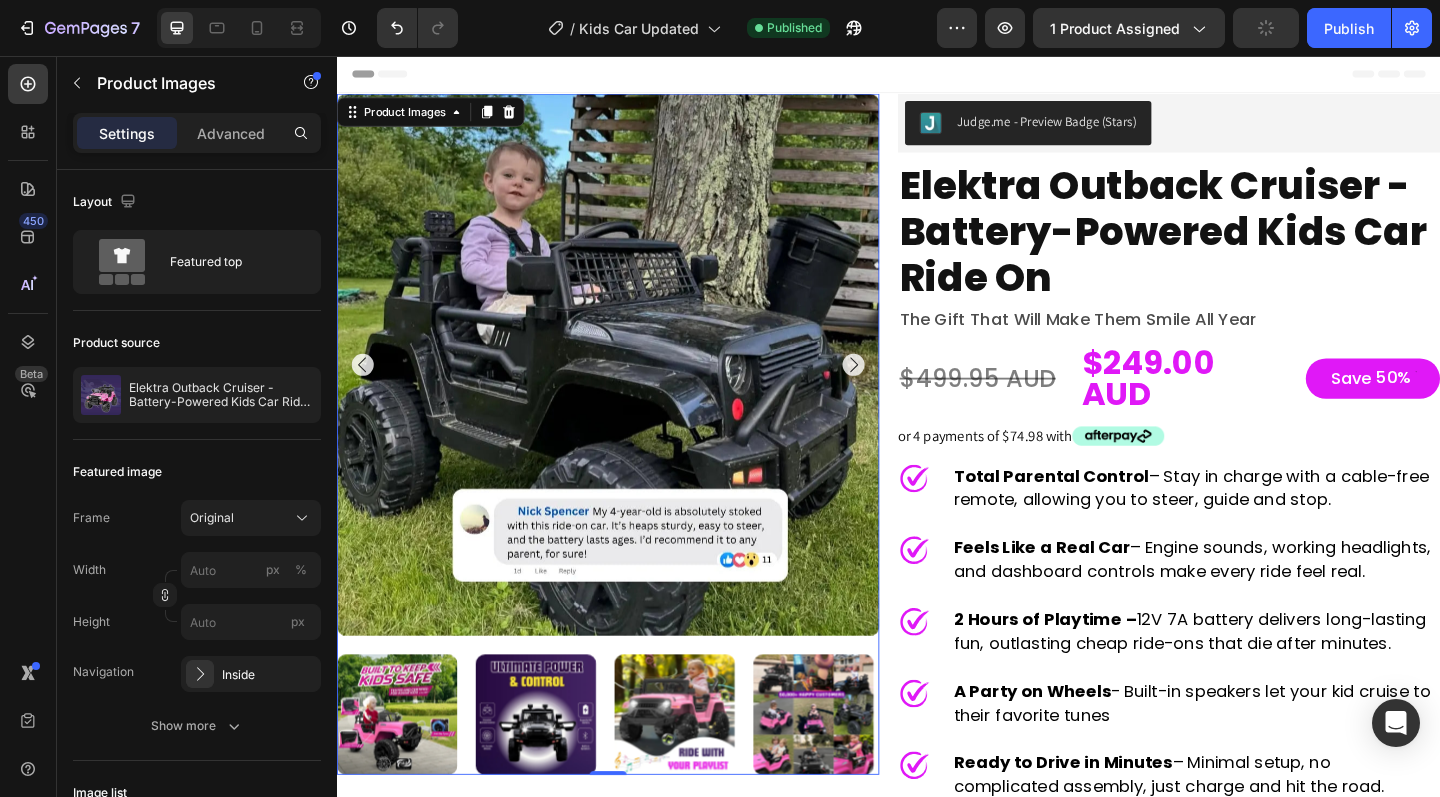 click 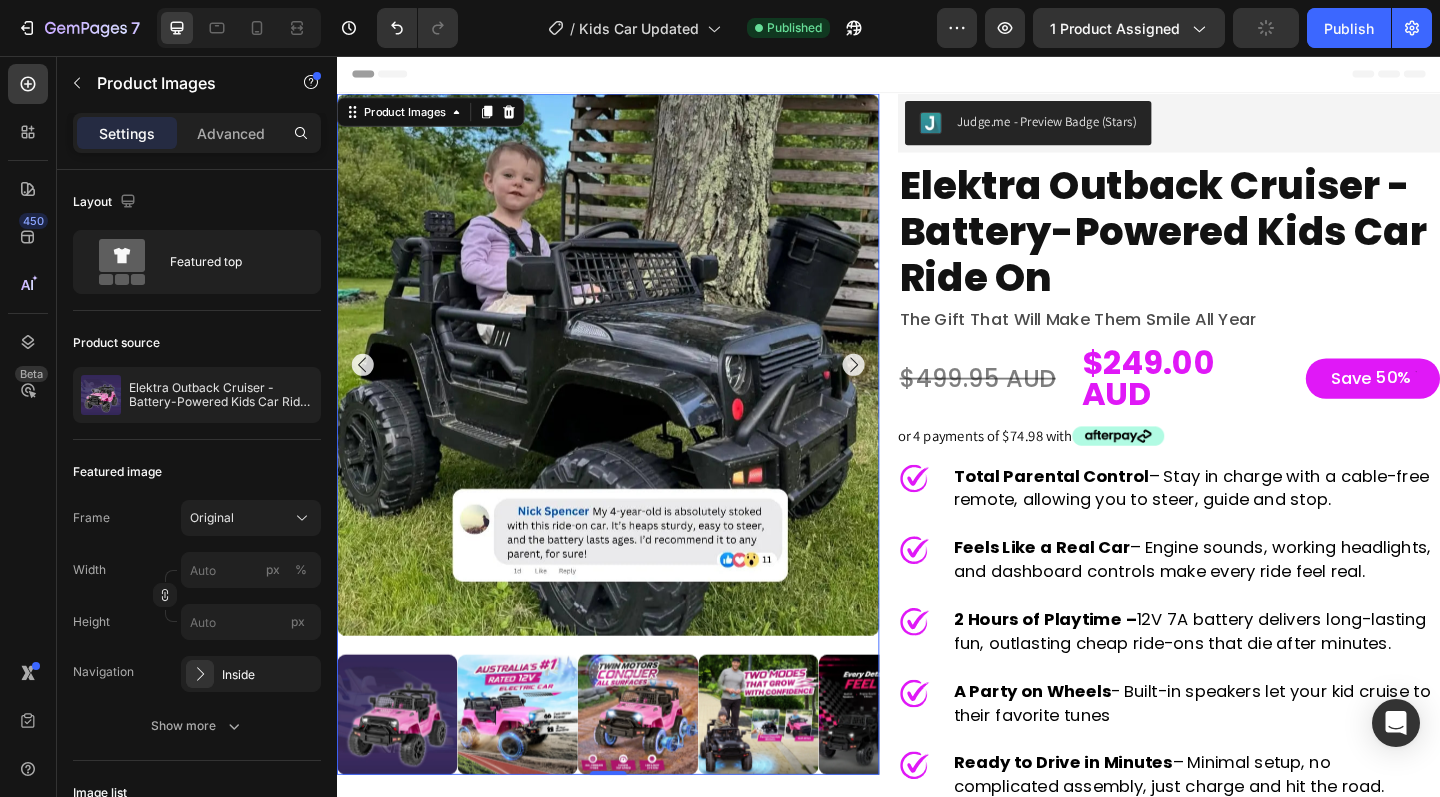 click 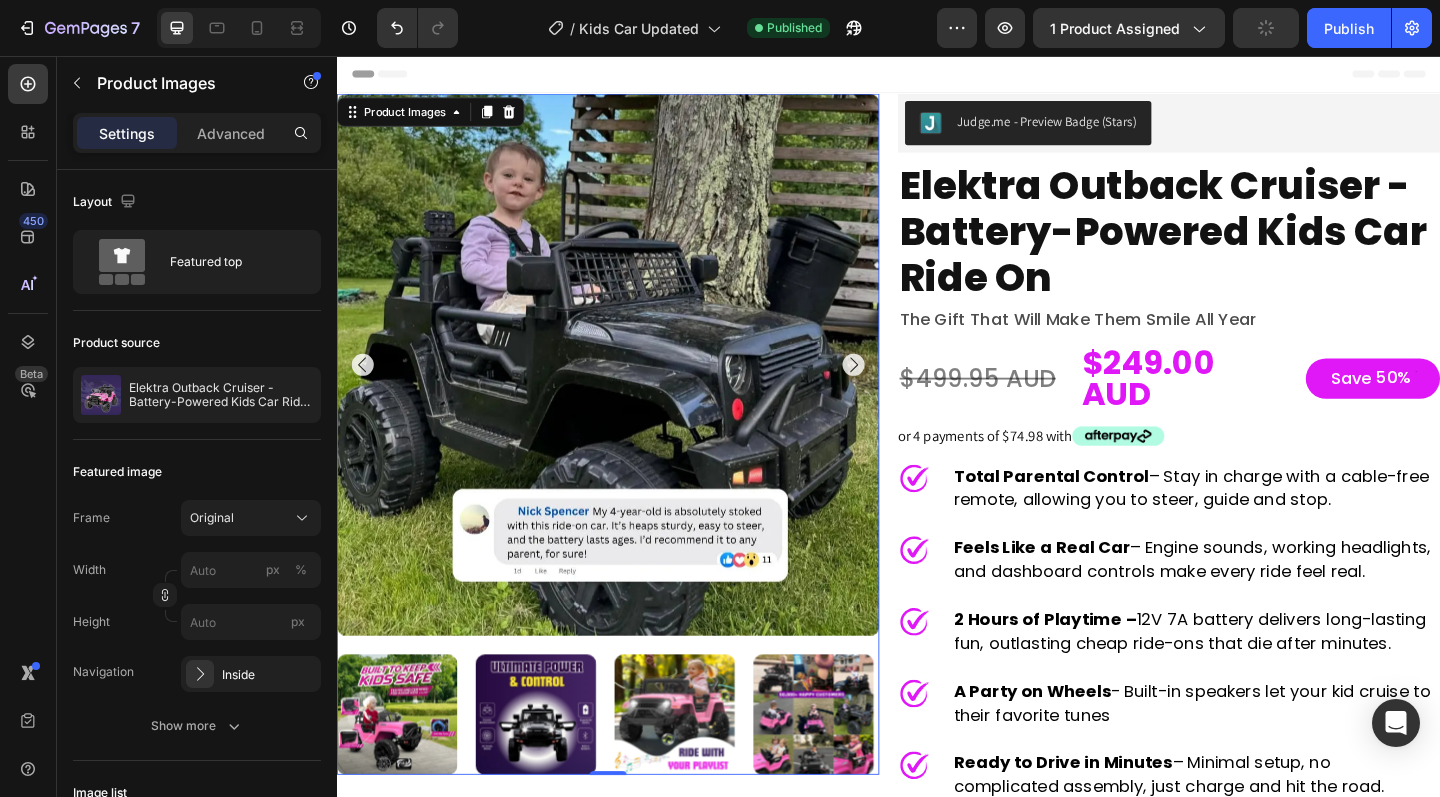 click 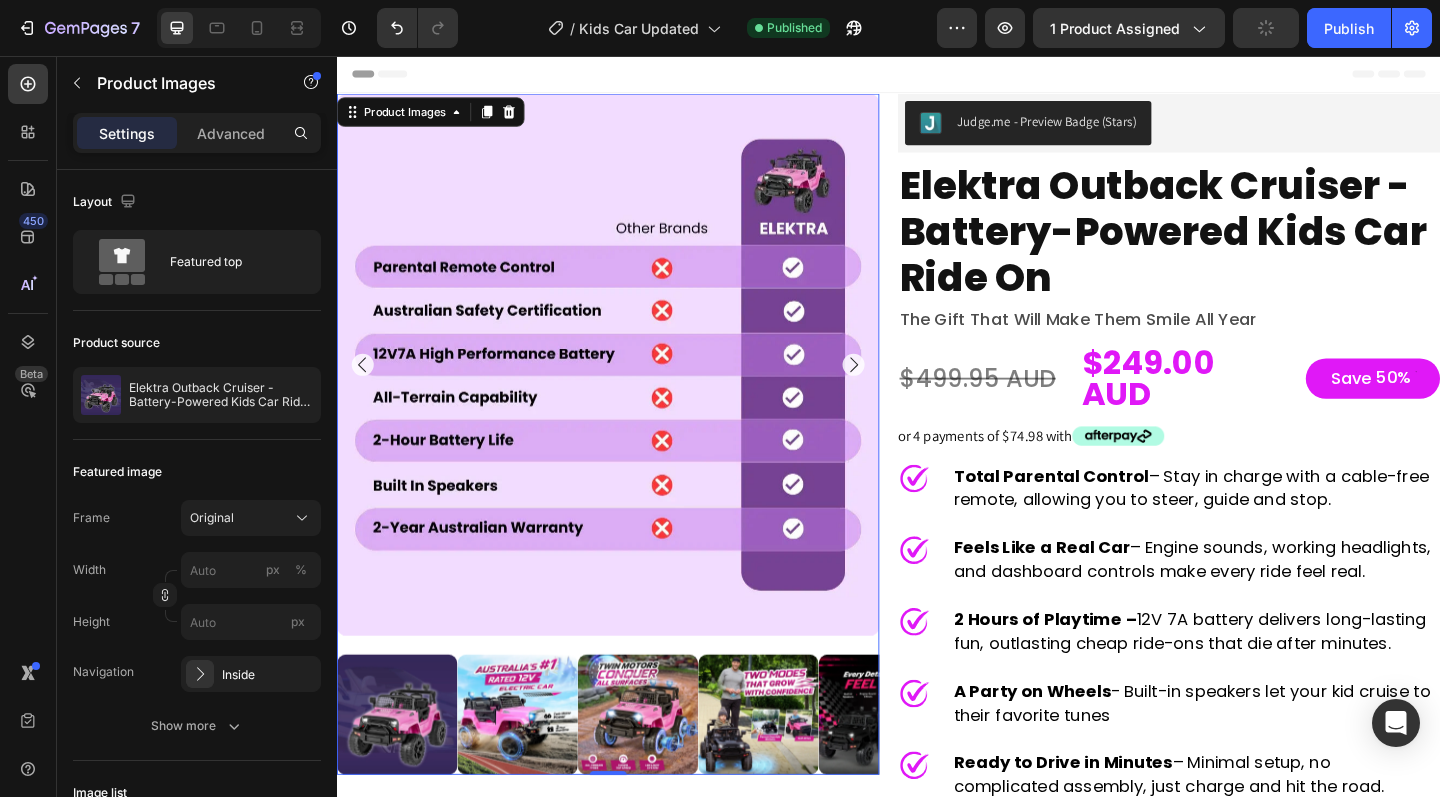 click 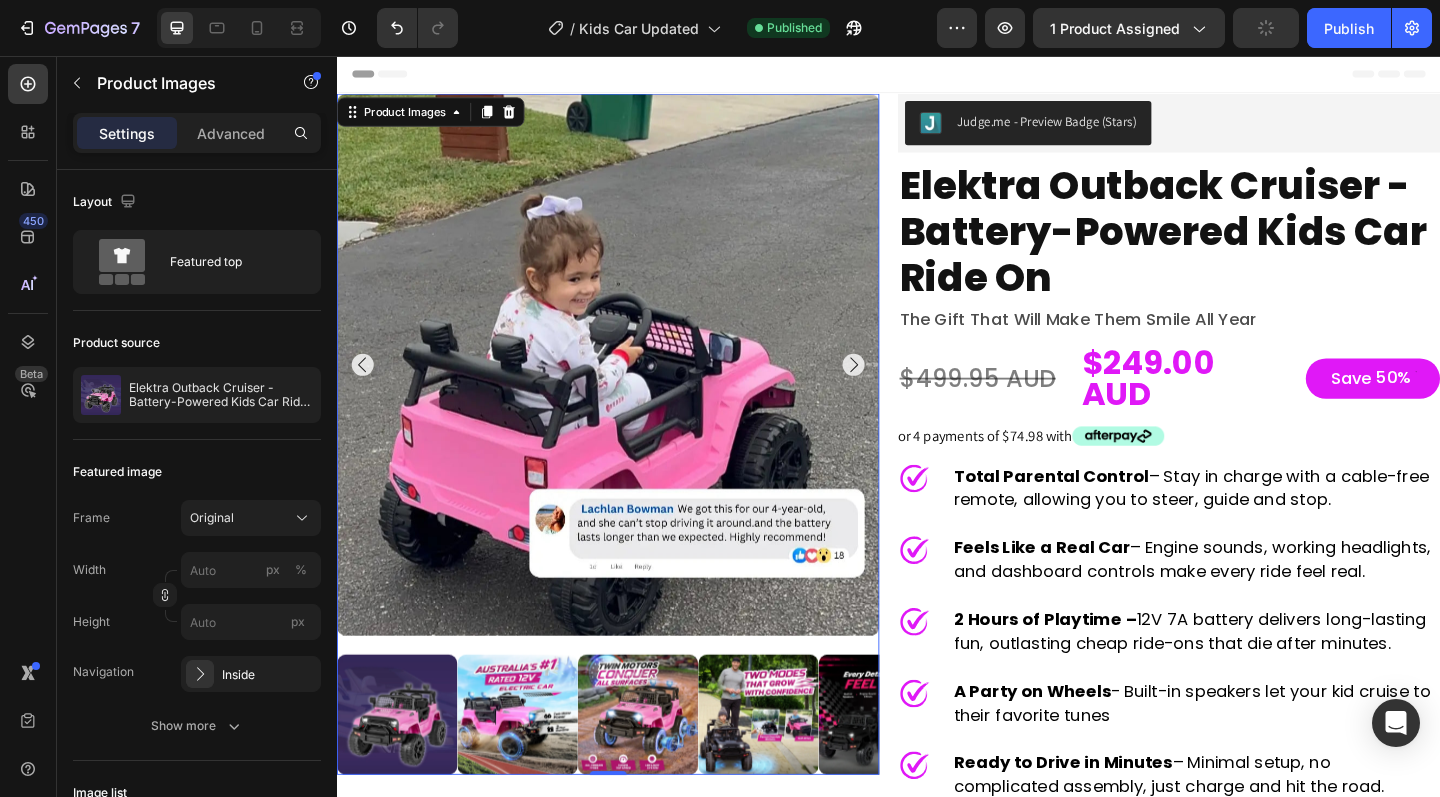 click 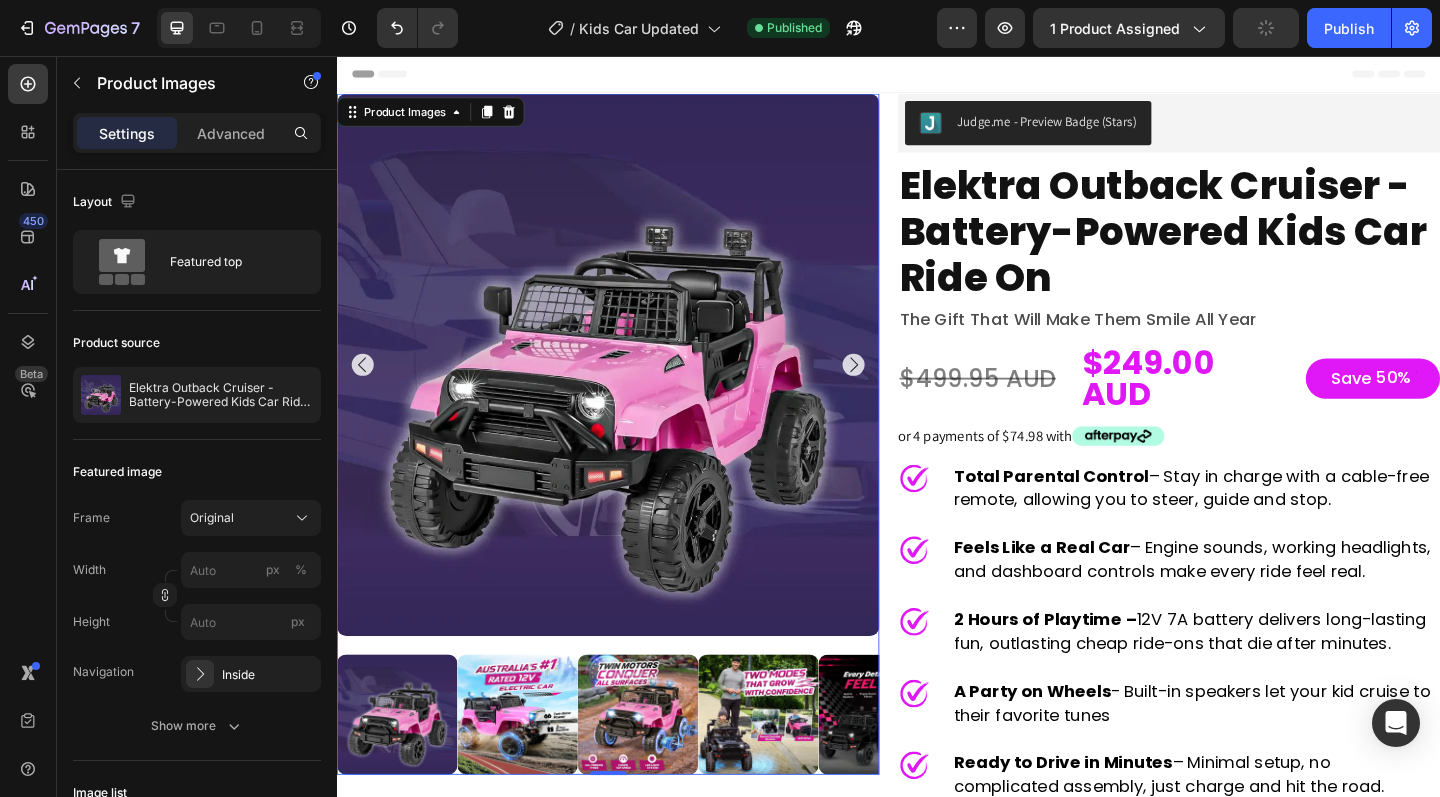 click 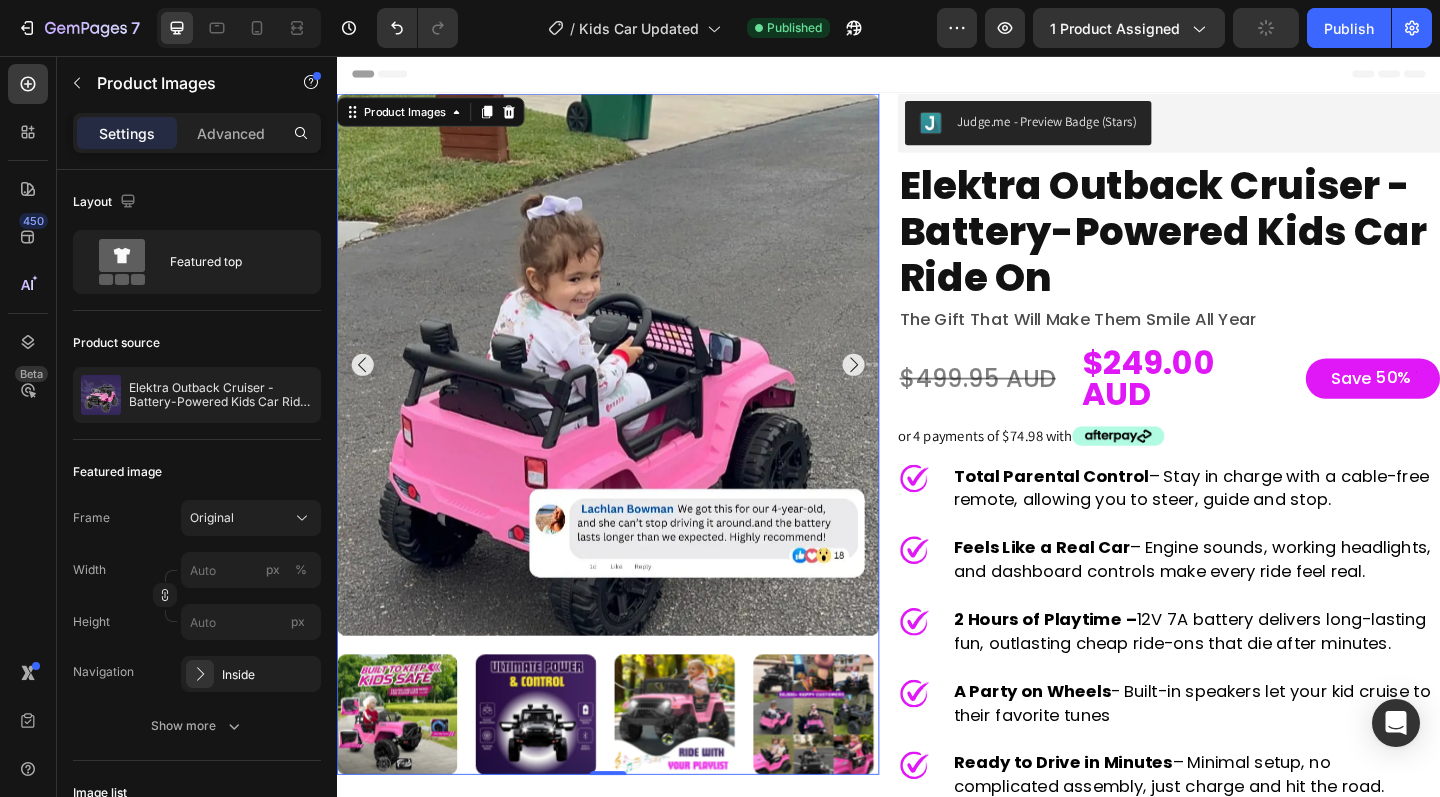 click 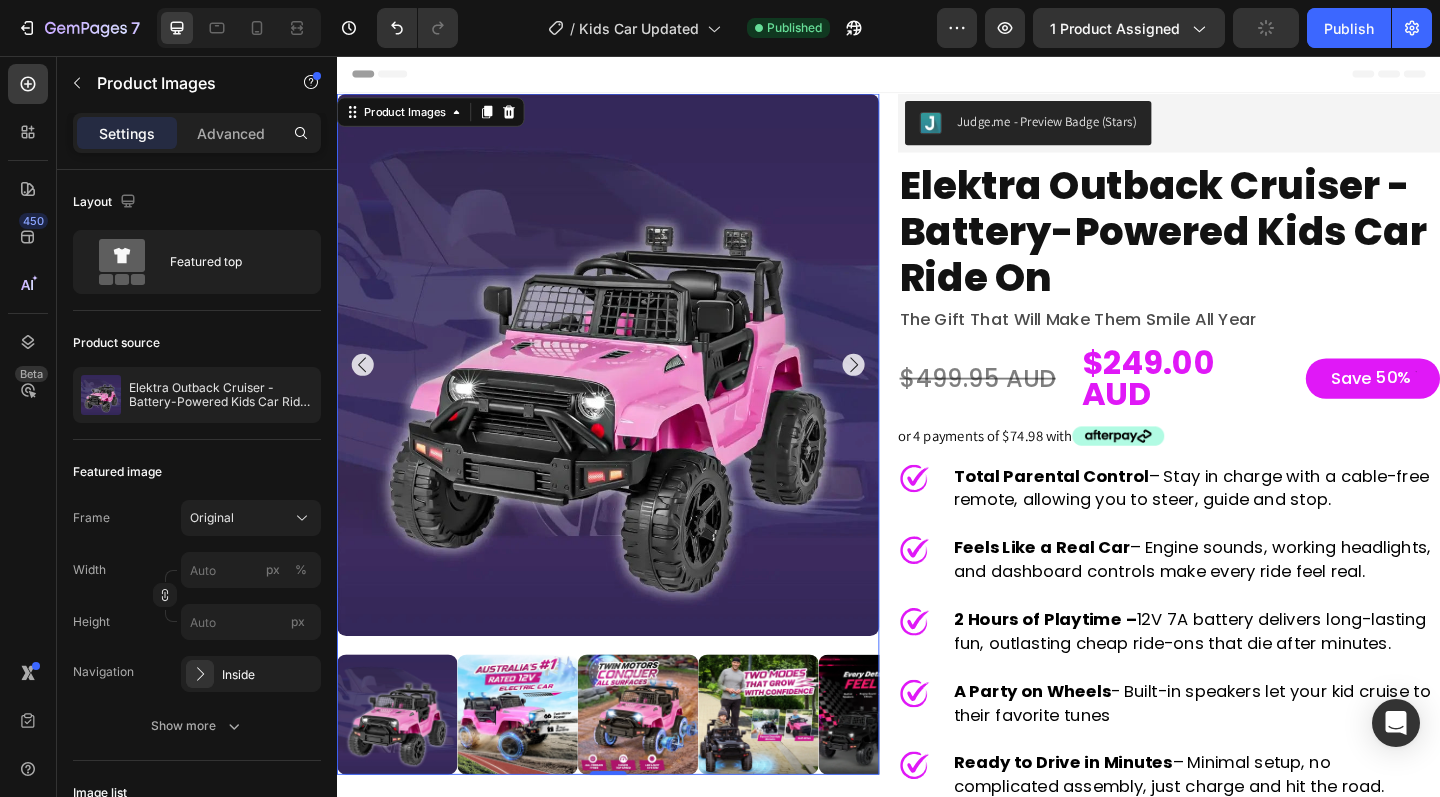 click 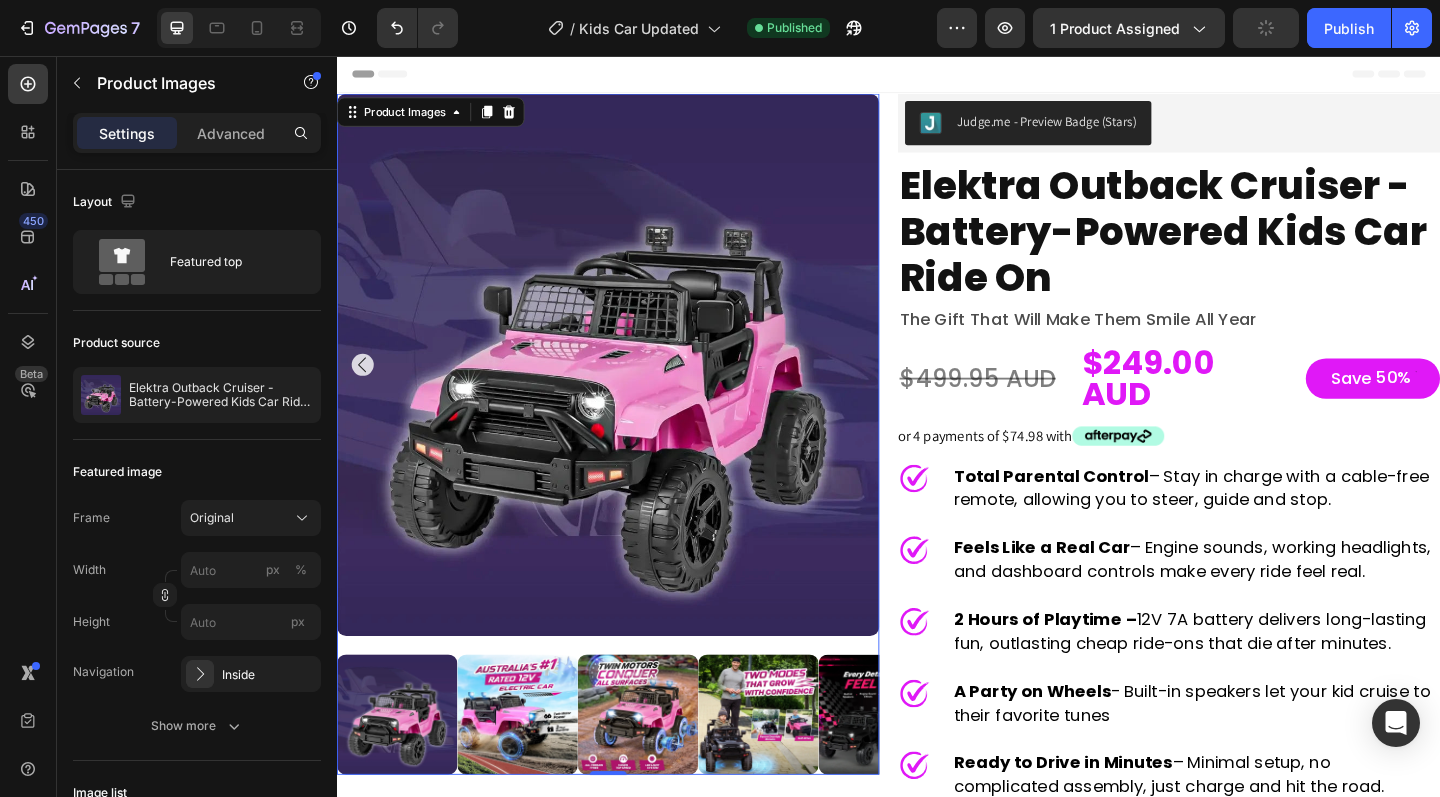 click at bounding box center (632, 392) 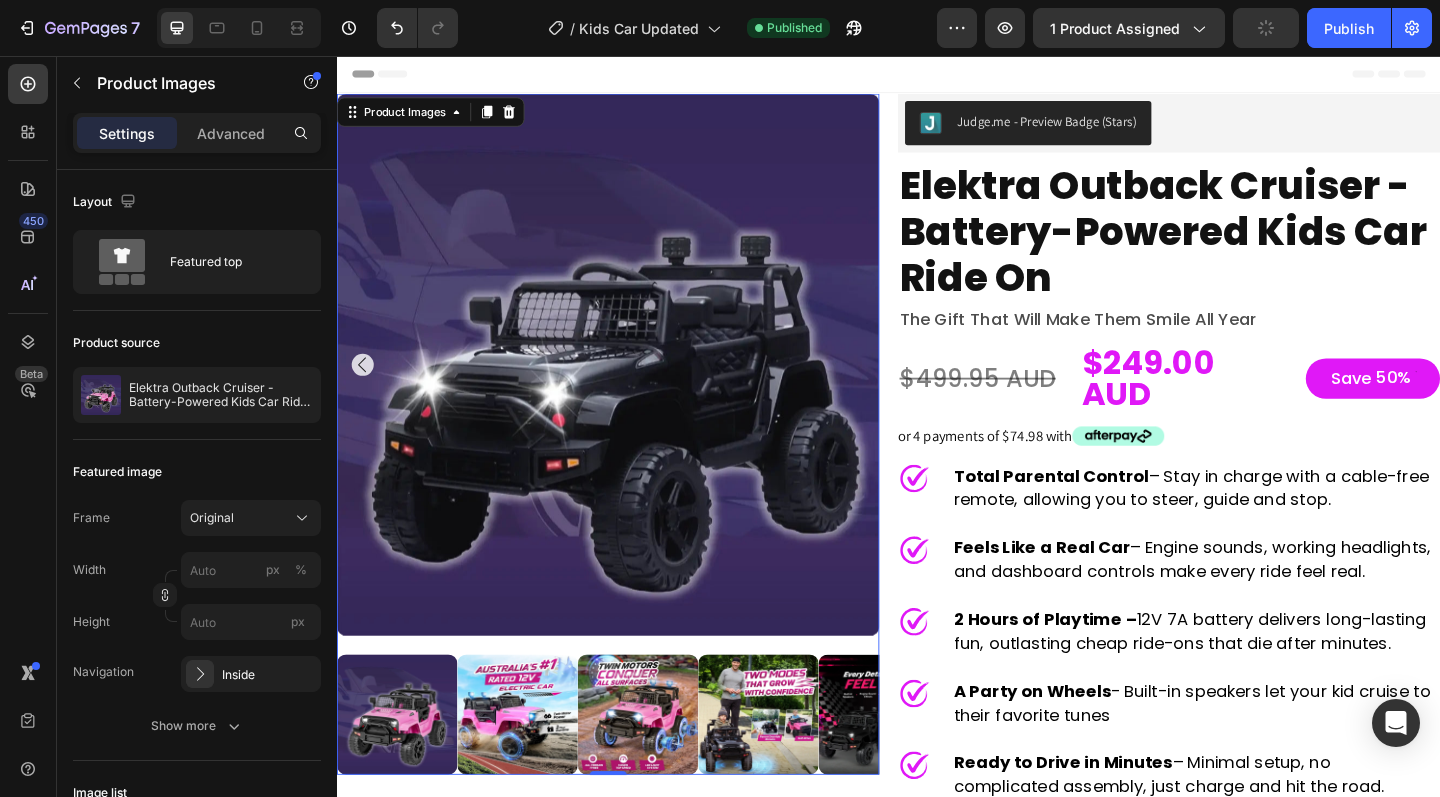 click at bounding box center [632, 392] 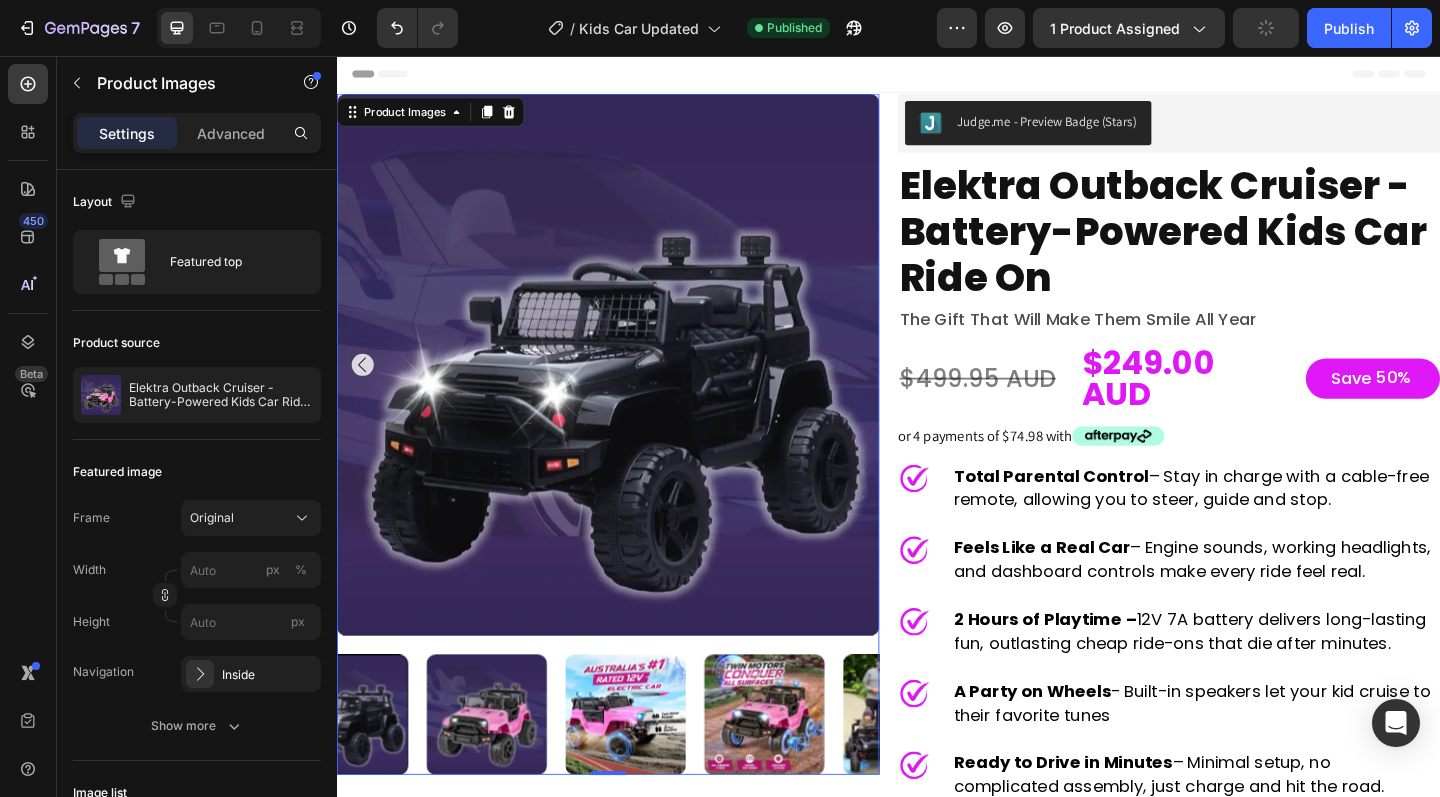 click at bounding box center [632, 392] 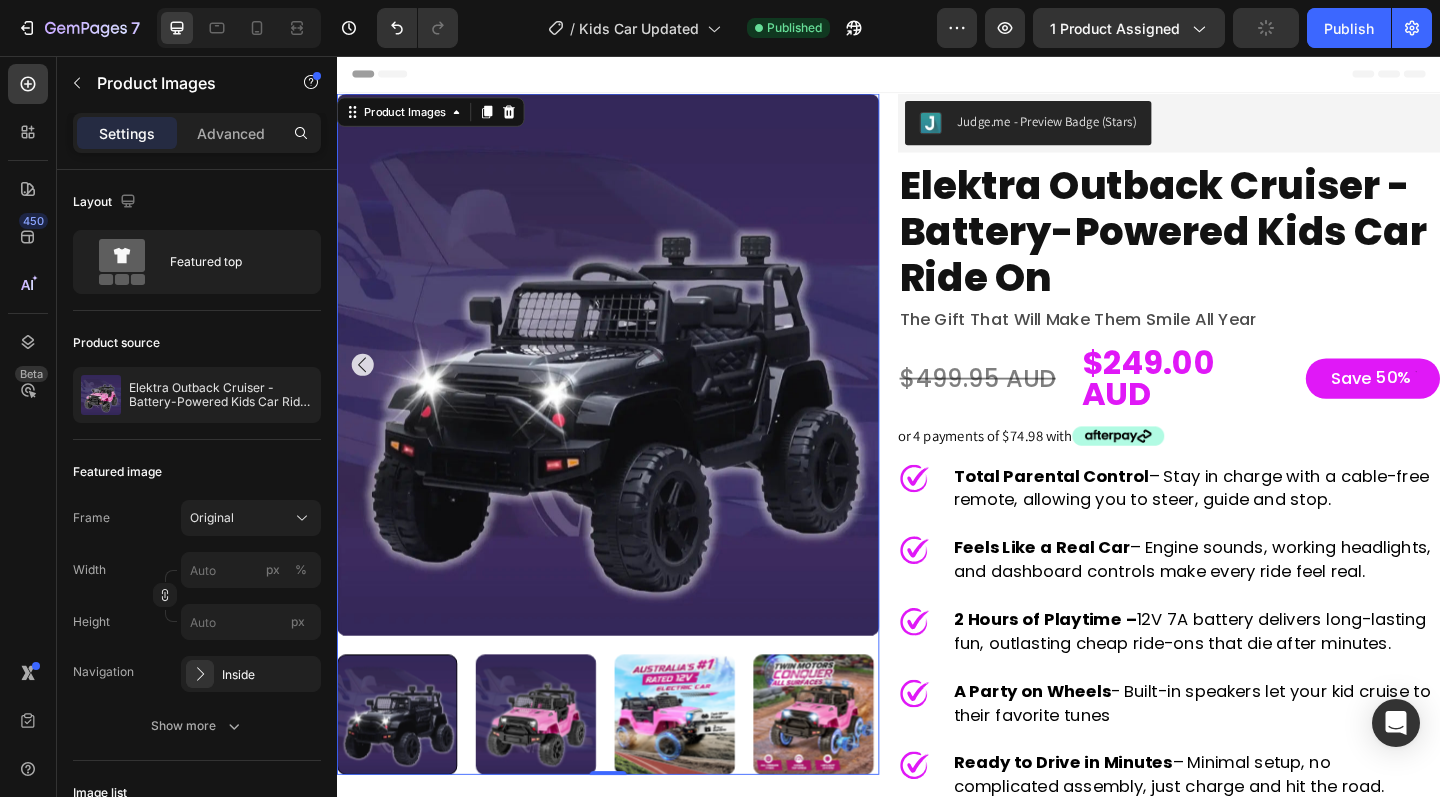 click at bounding box center [632, 392] 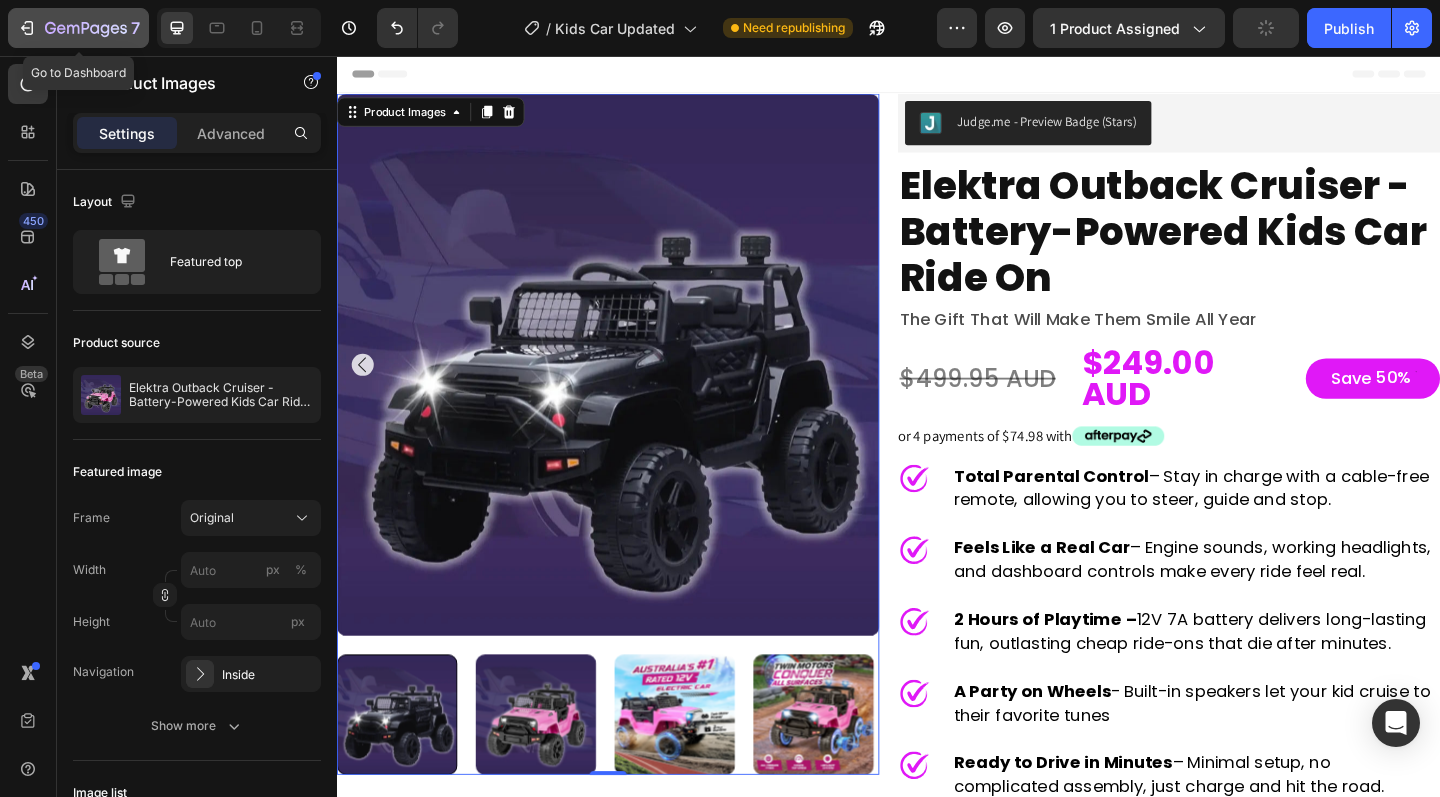click on "7" at bounding box center [78, 28] 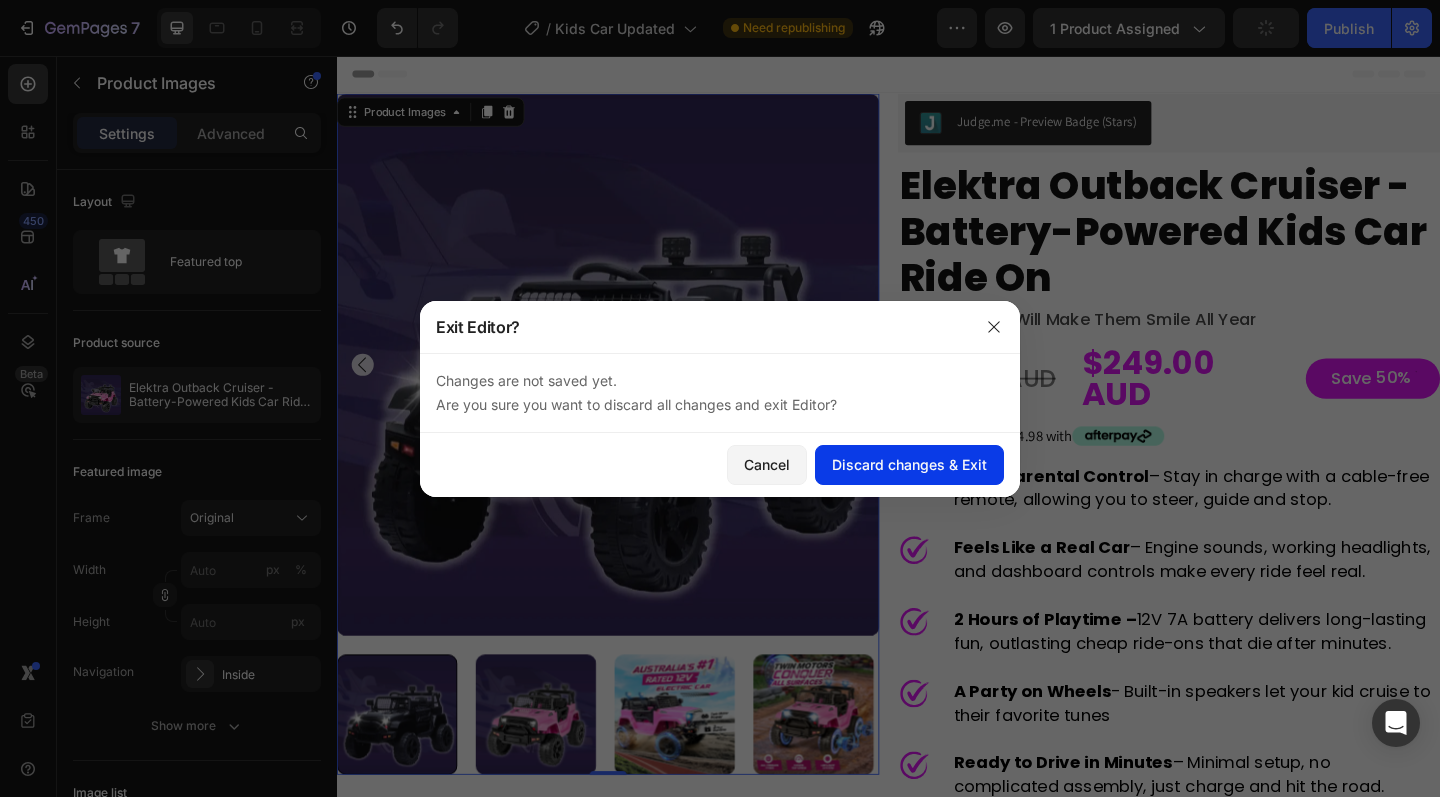 click on "Discard changes & Exit" at bounding box center [909, 464] 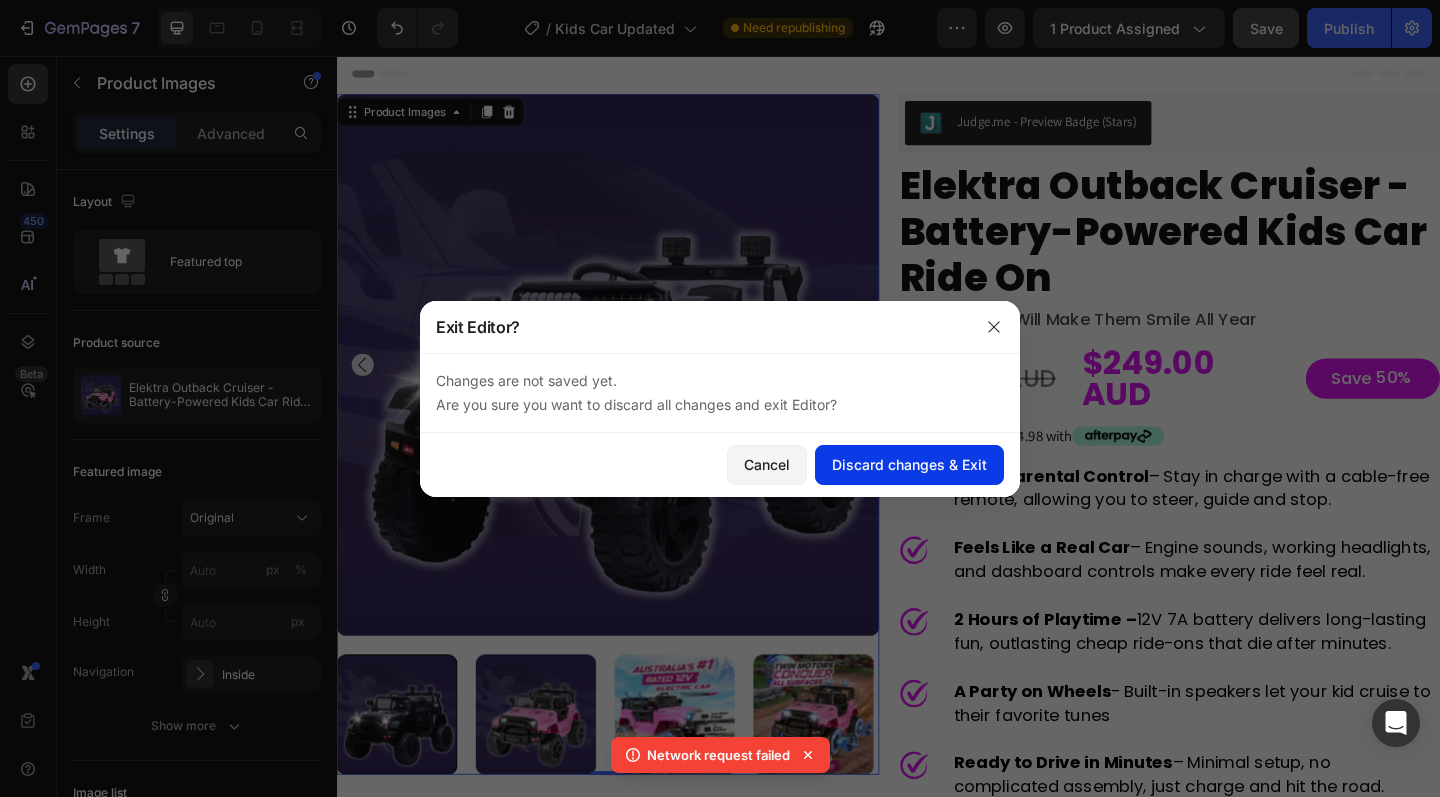 click on "Discard changes & Exit" at bounding box center [909, 464] 